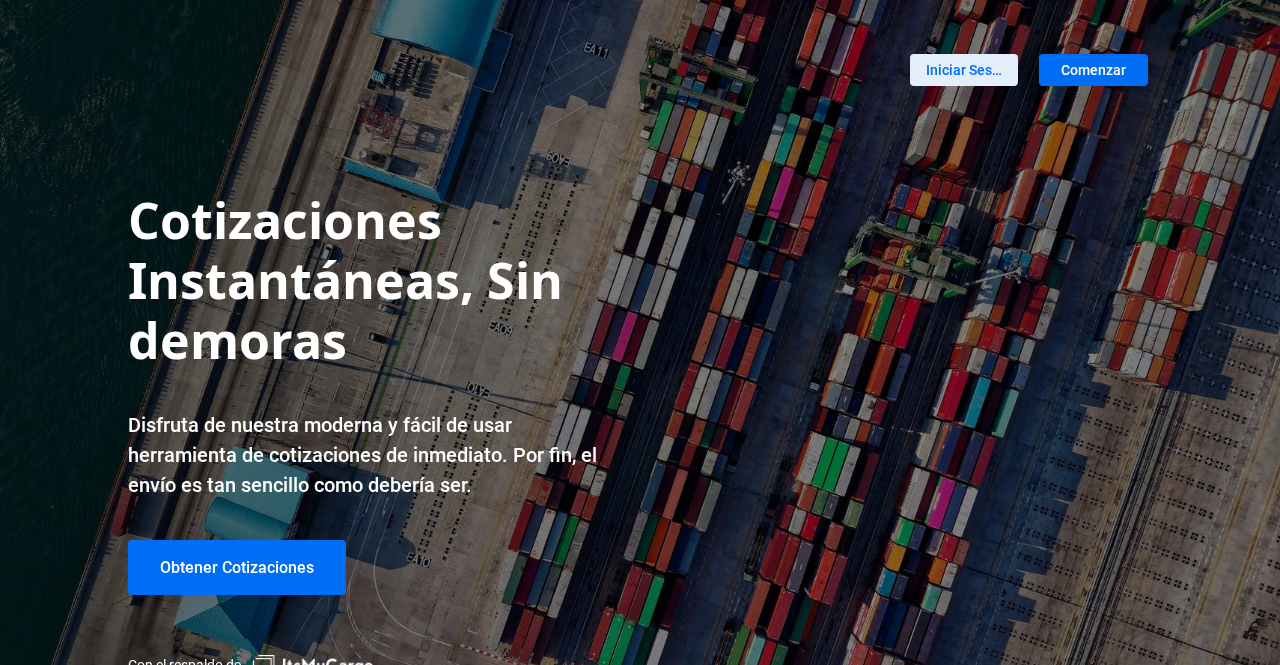 scroll, scrollTop: 0, scrollLeft: 0, axis: both 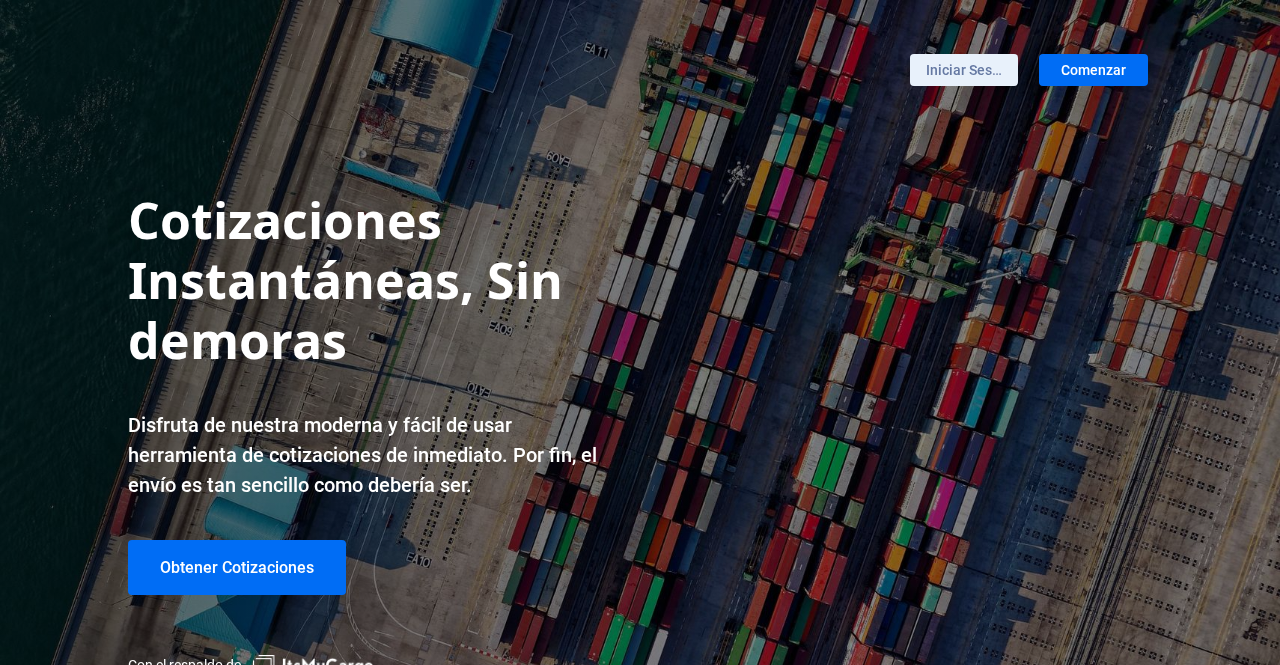 click on "Iniciar Sesión" at bounding box center [964, 70] 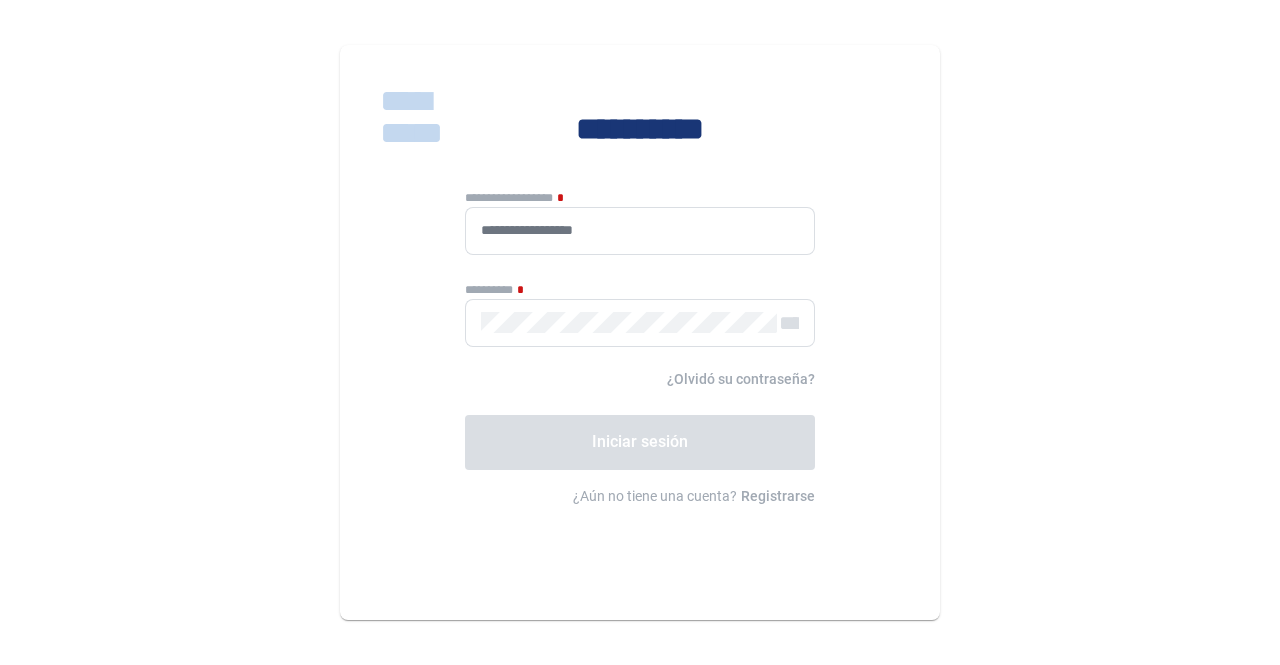 type on "**********" 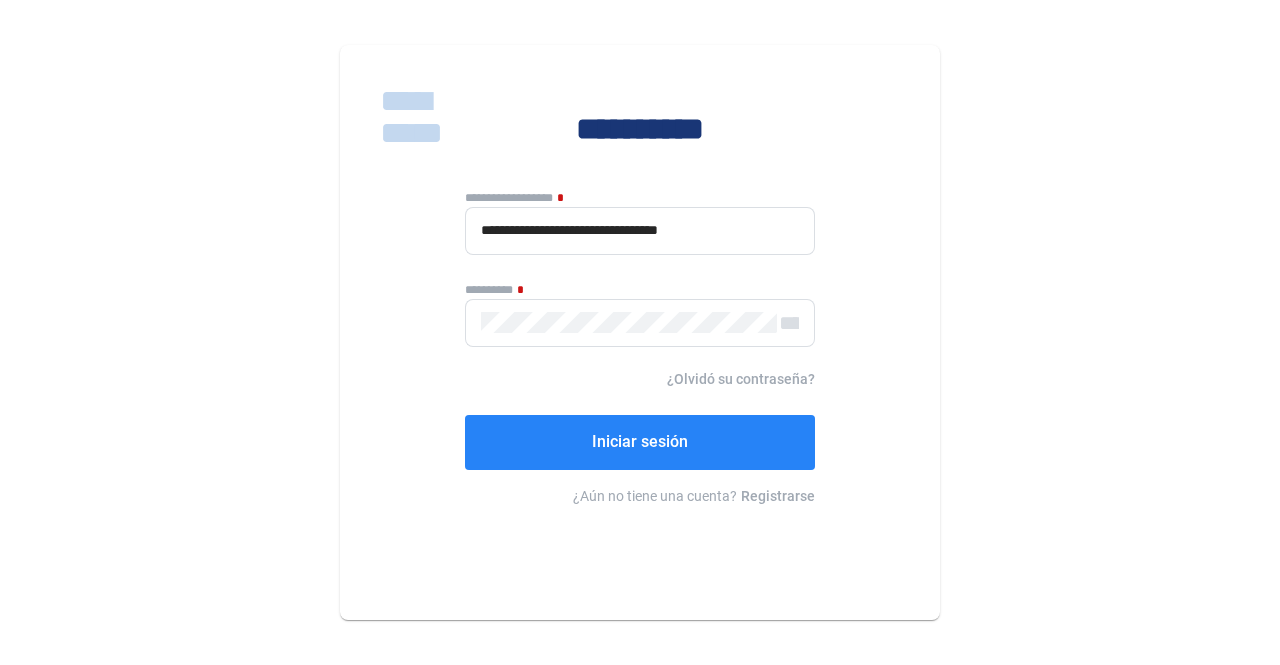 click on "Iniciar sesión" at bounding box center [640, 441] 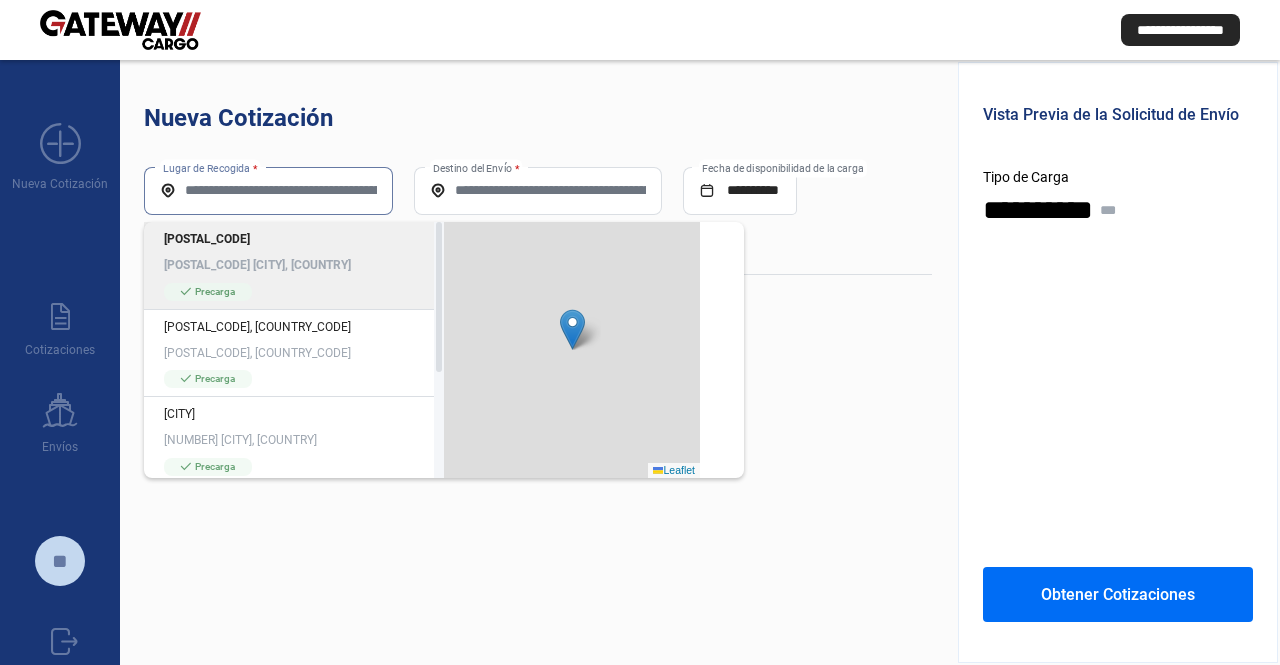 click on "Lugar de Recogida *" at bounding box center (268, 190) 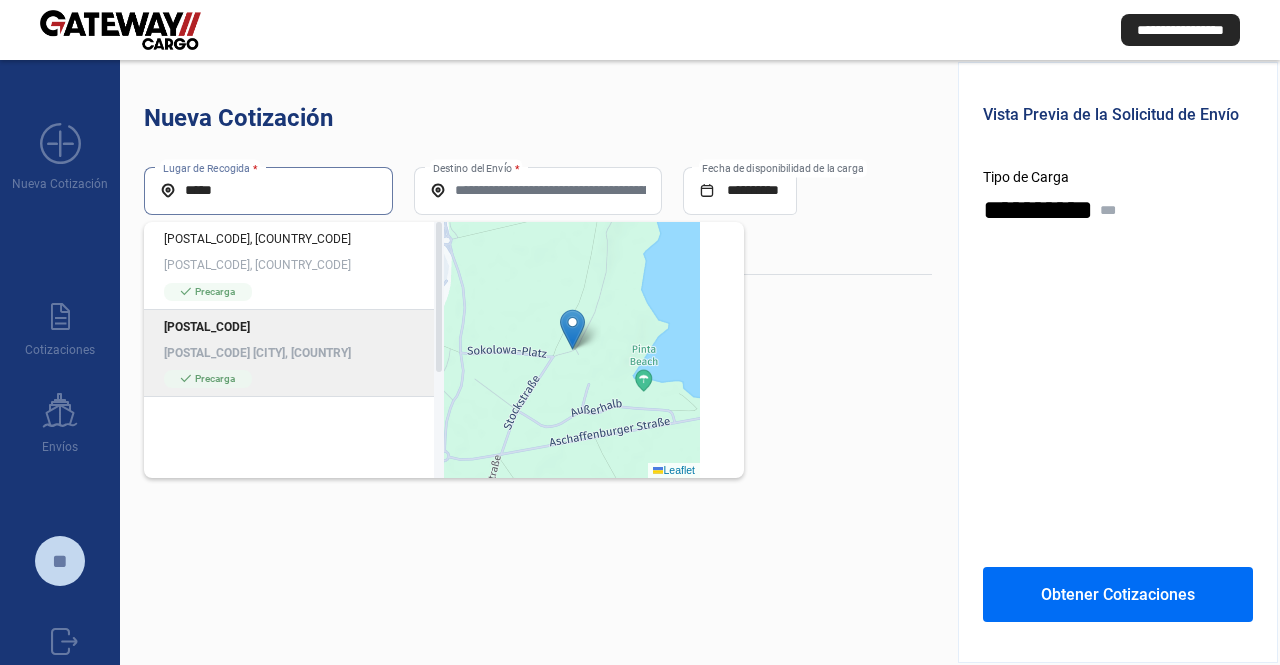 type on "*****" 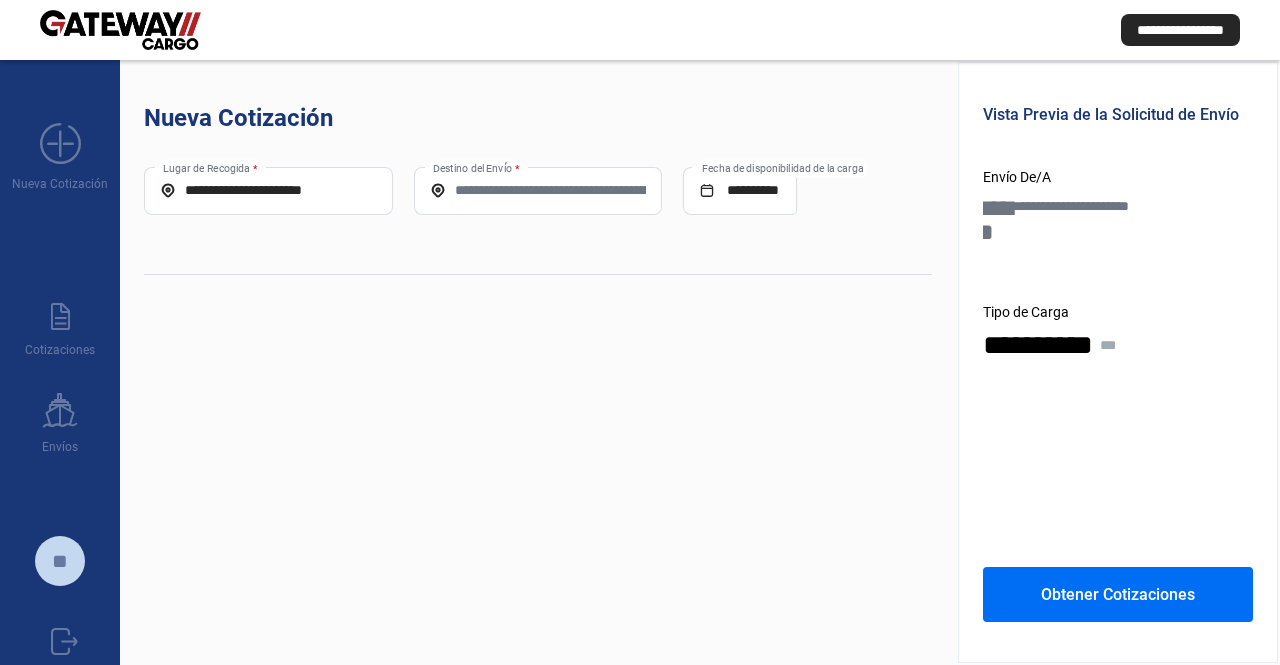 click on "Destino del Envío *" at bounding box center [538, 190] 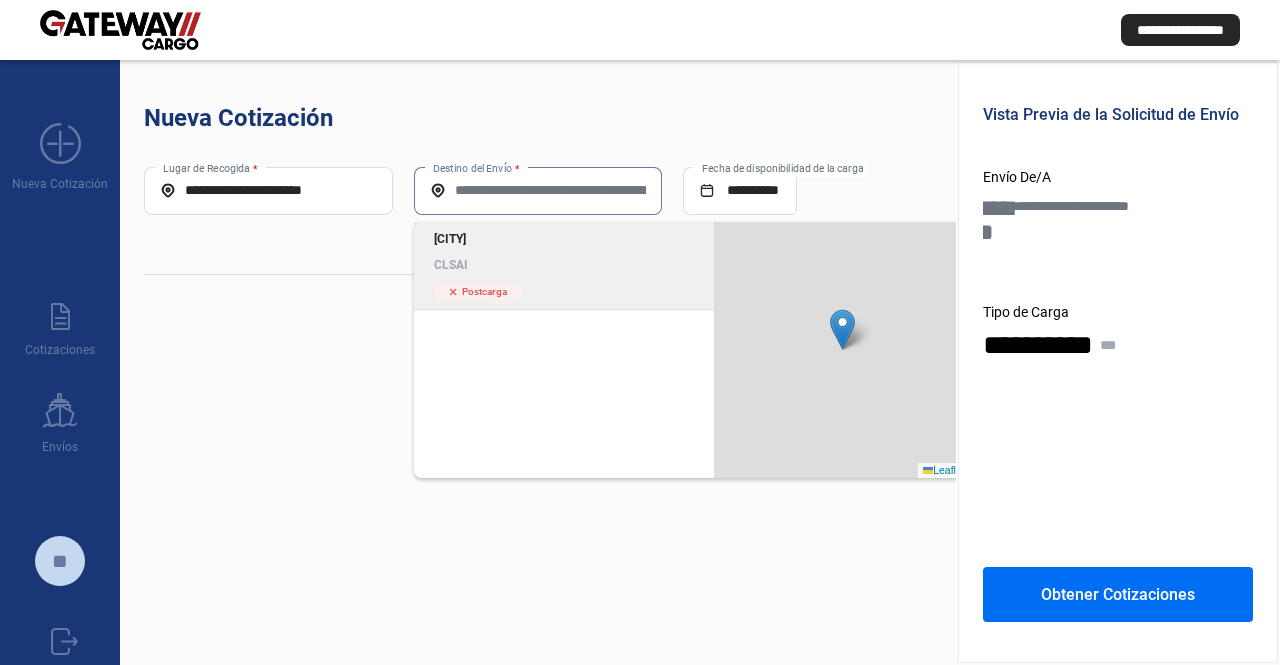 click on "CLSAI" at bounding box center [564, 265] 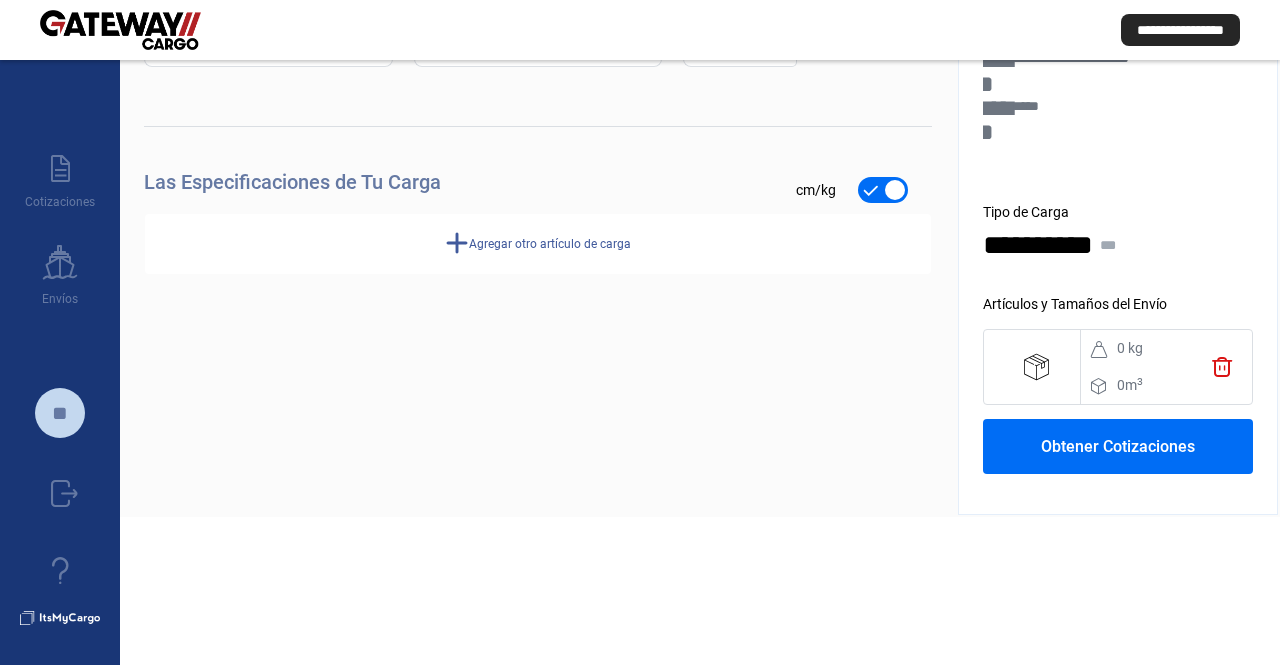 scroll, scrollTop: 152, scrollLeft: 0, axis: vertical 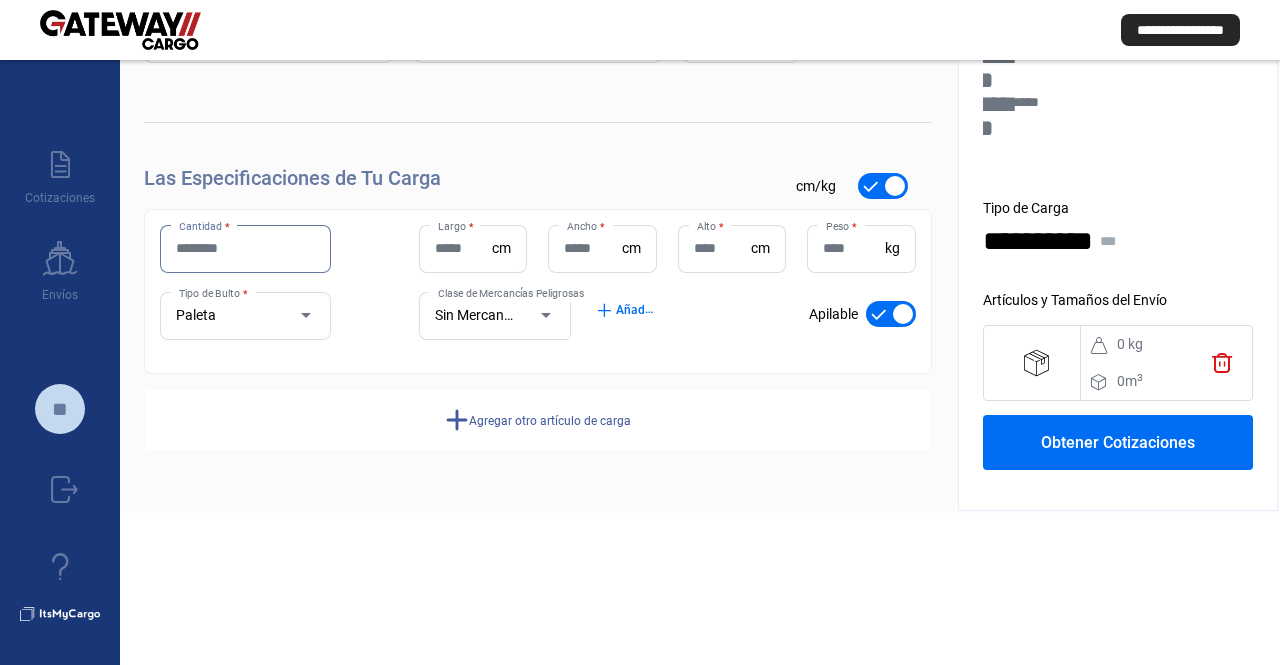 click on "Cantidad *" at bounding box center (245, 248) 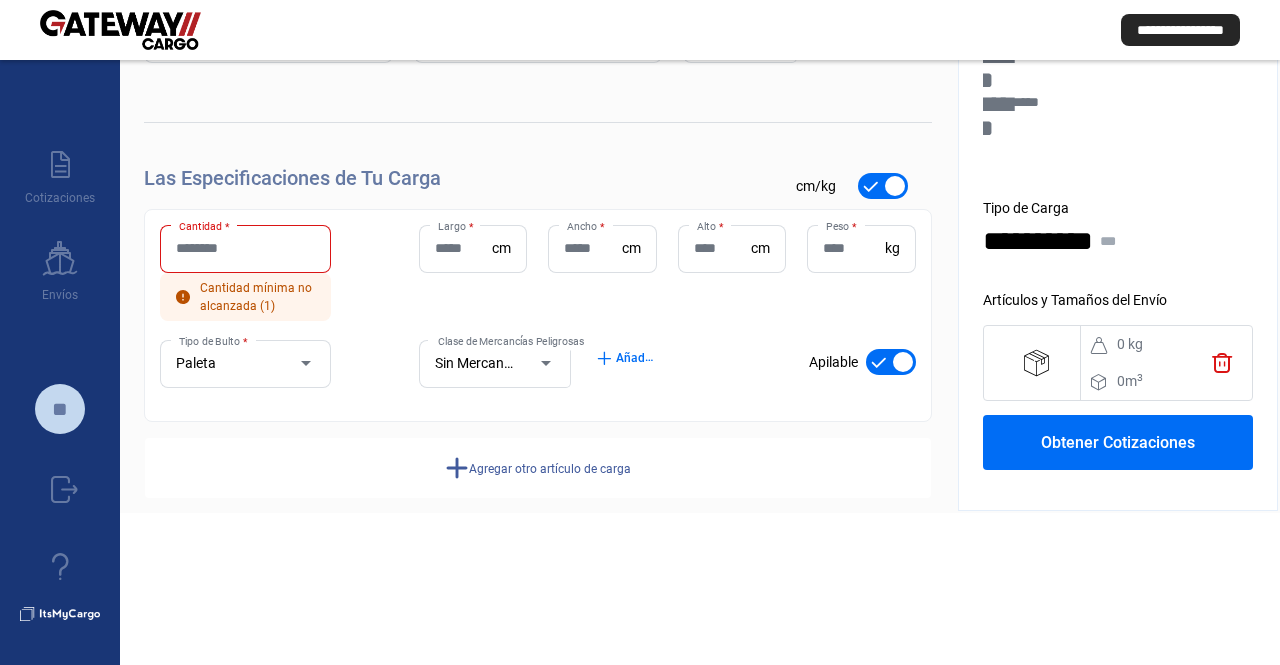 click on "Cantidad *" at bounding box center [245, 248] 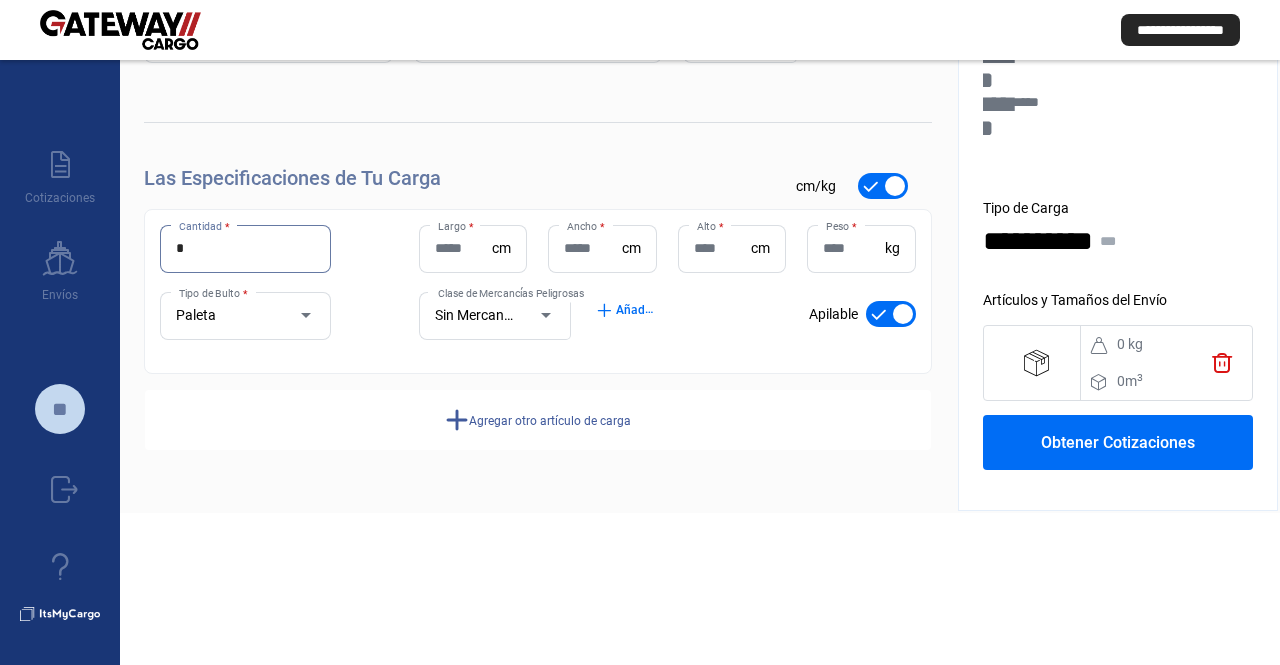 type on "*" 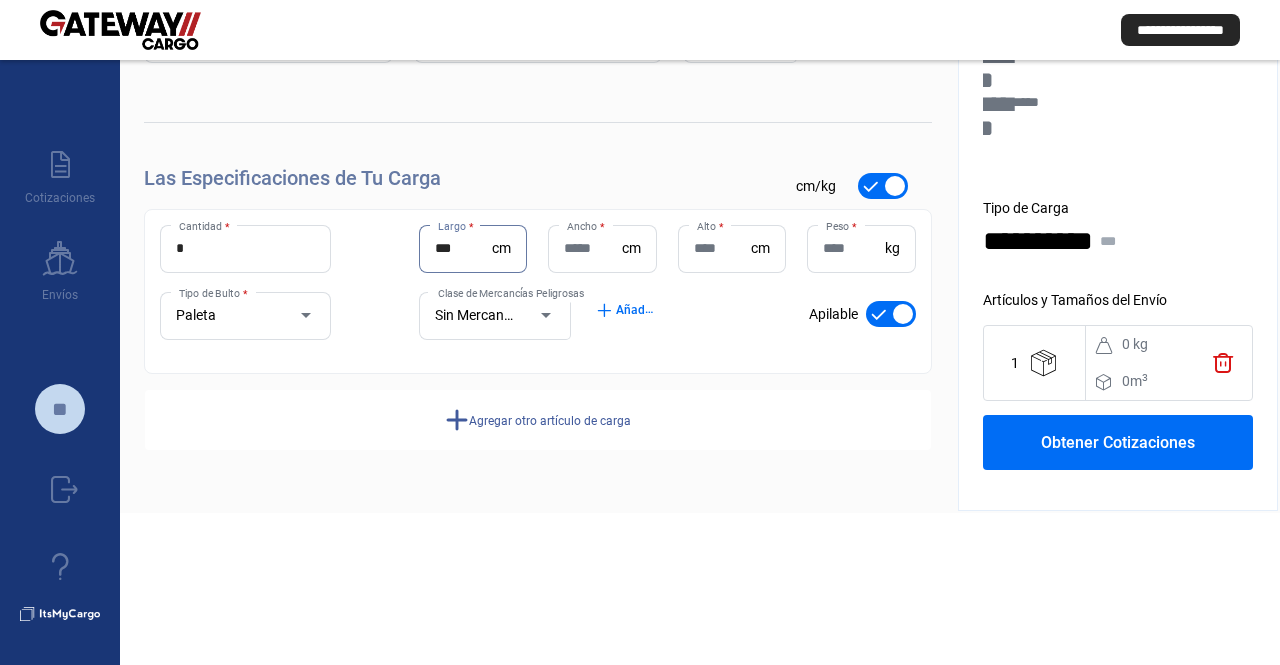 type on "***" 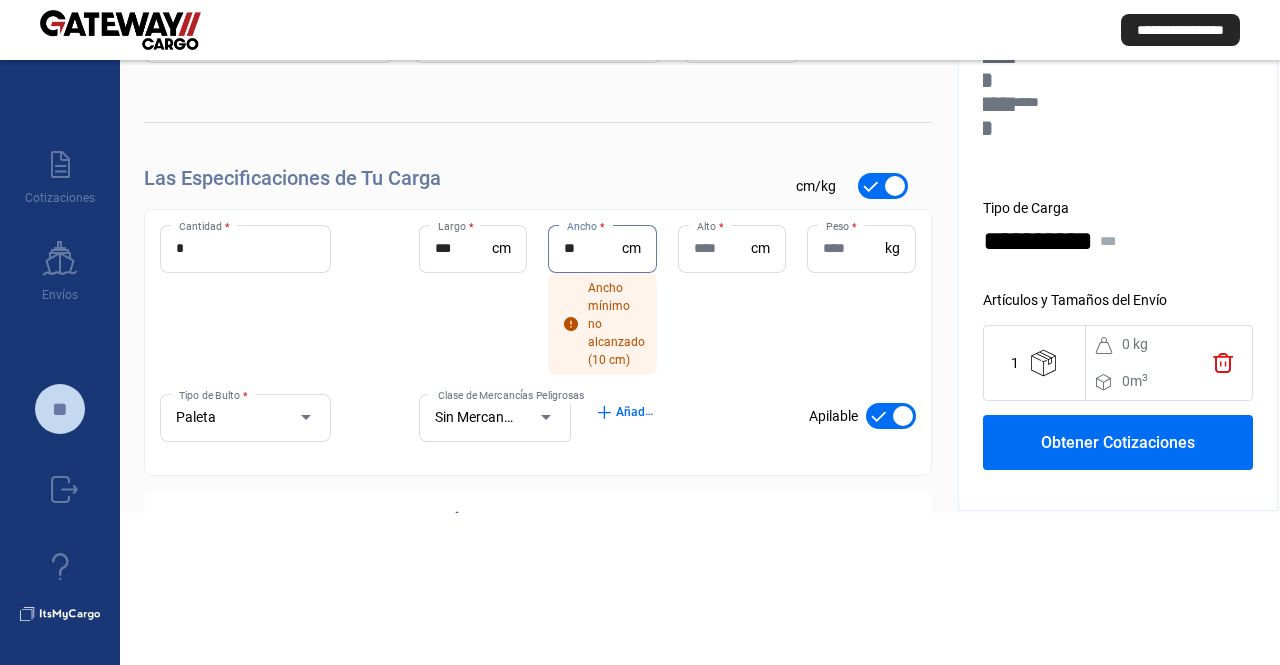 type on "**" 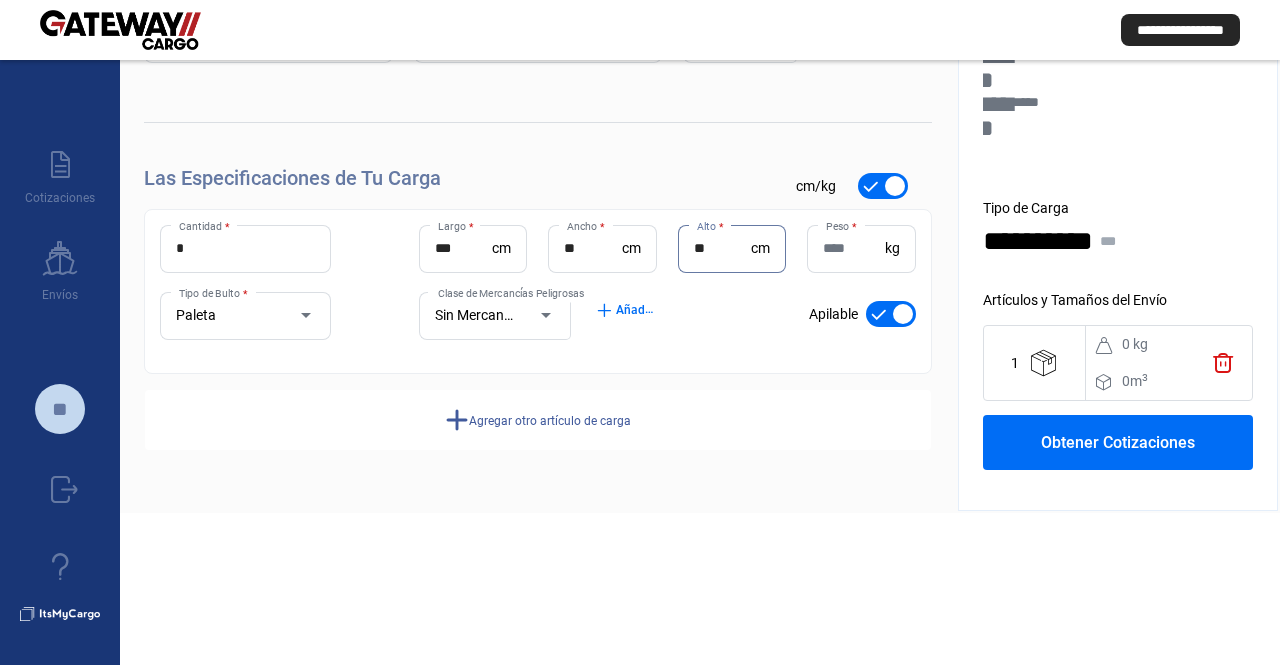 type on "**" 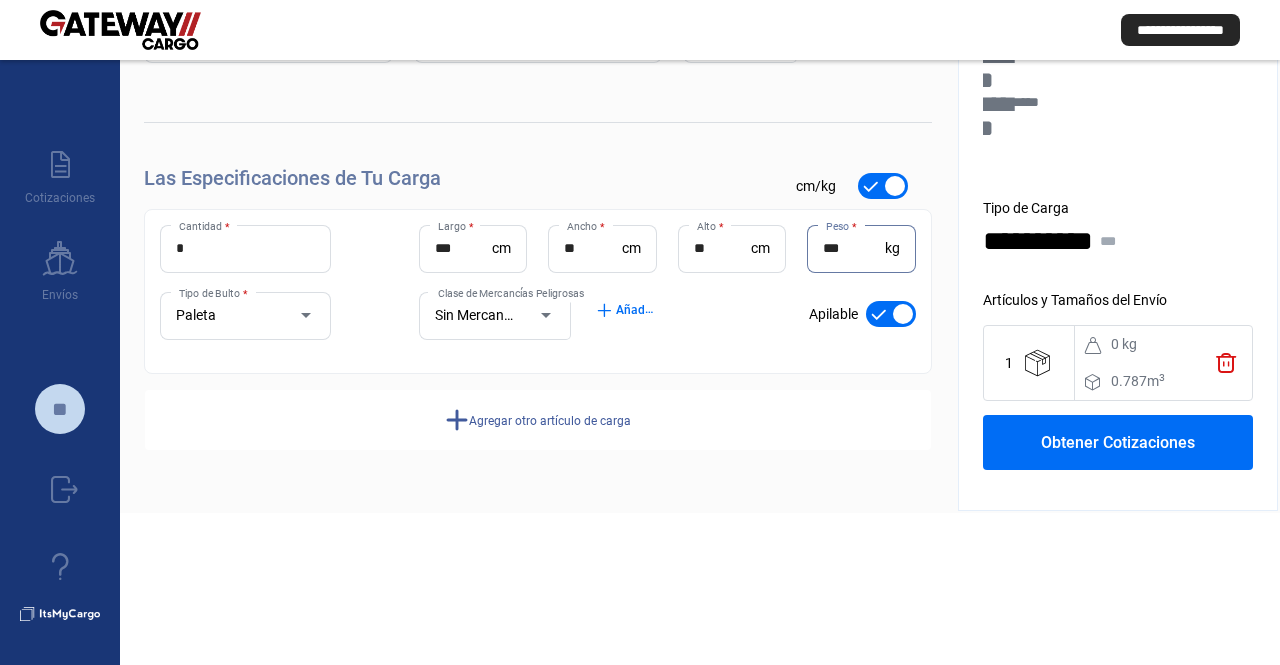 type on "***" 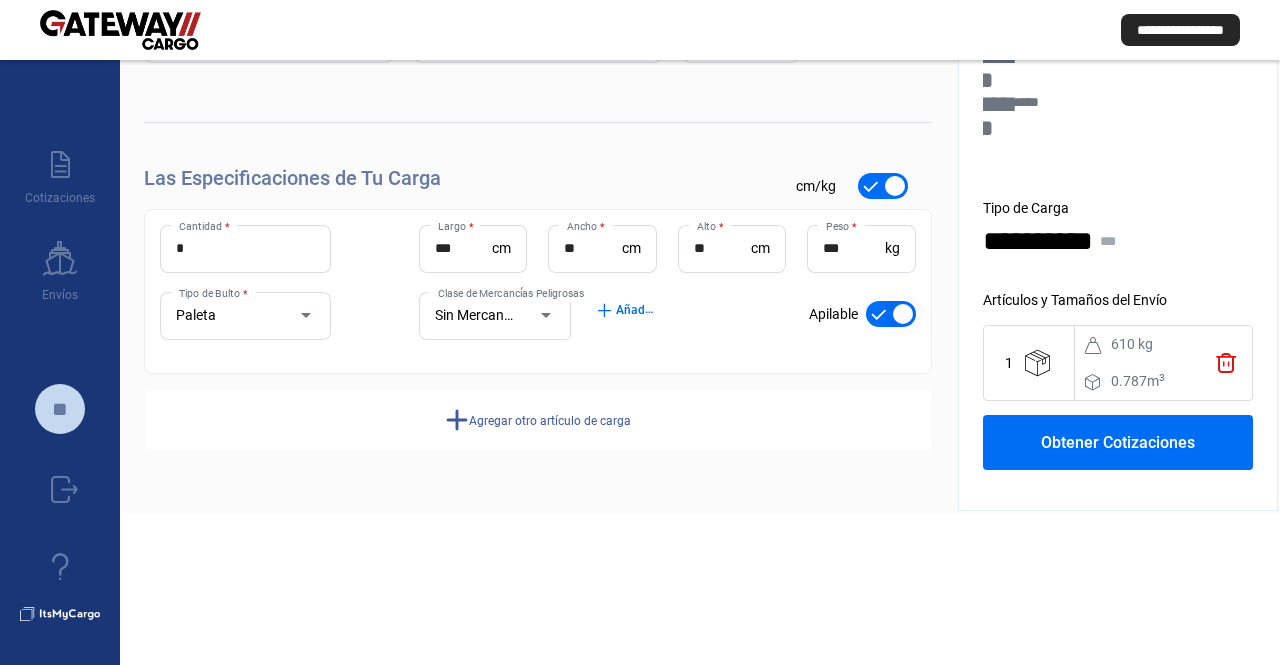 click at bounding box center (903, 314) 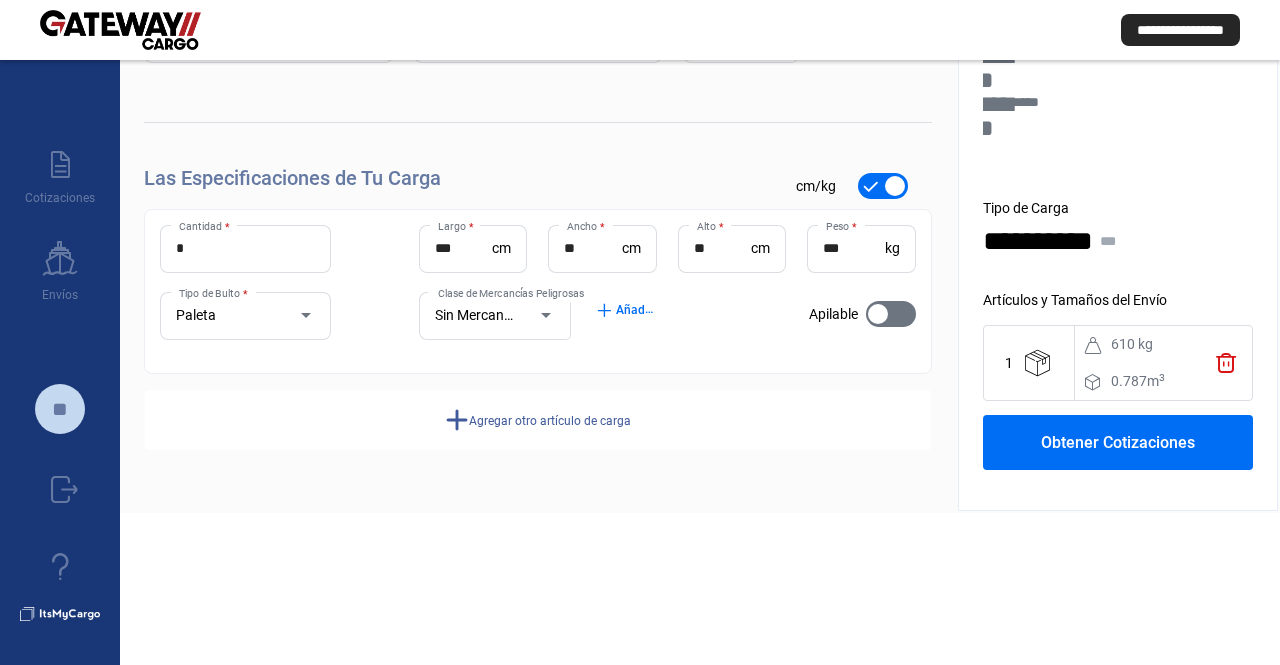 click on "Agregar otro artículo de carga" at bounding box center (550, 421) 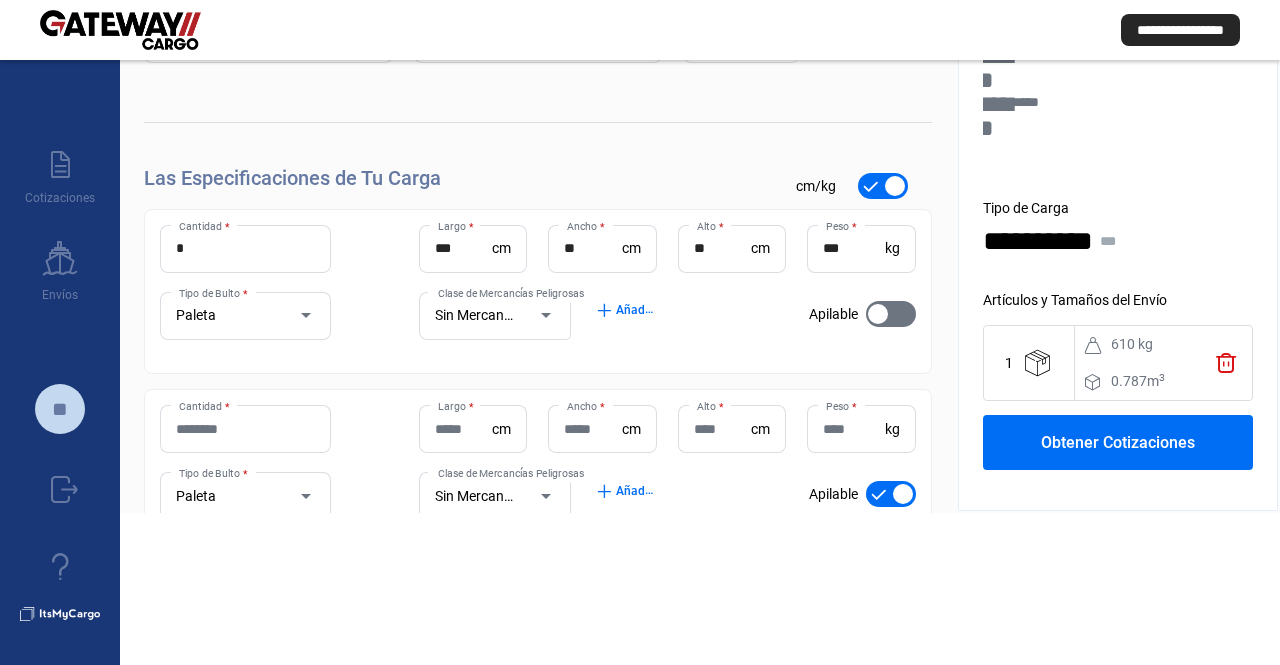 click on "Cantidad *" at bounding box center (245, 429) 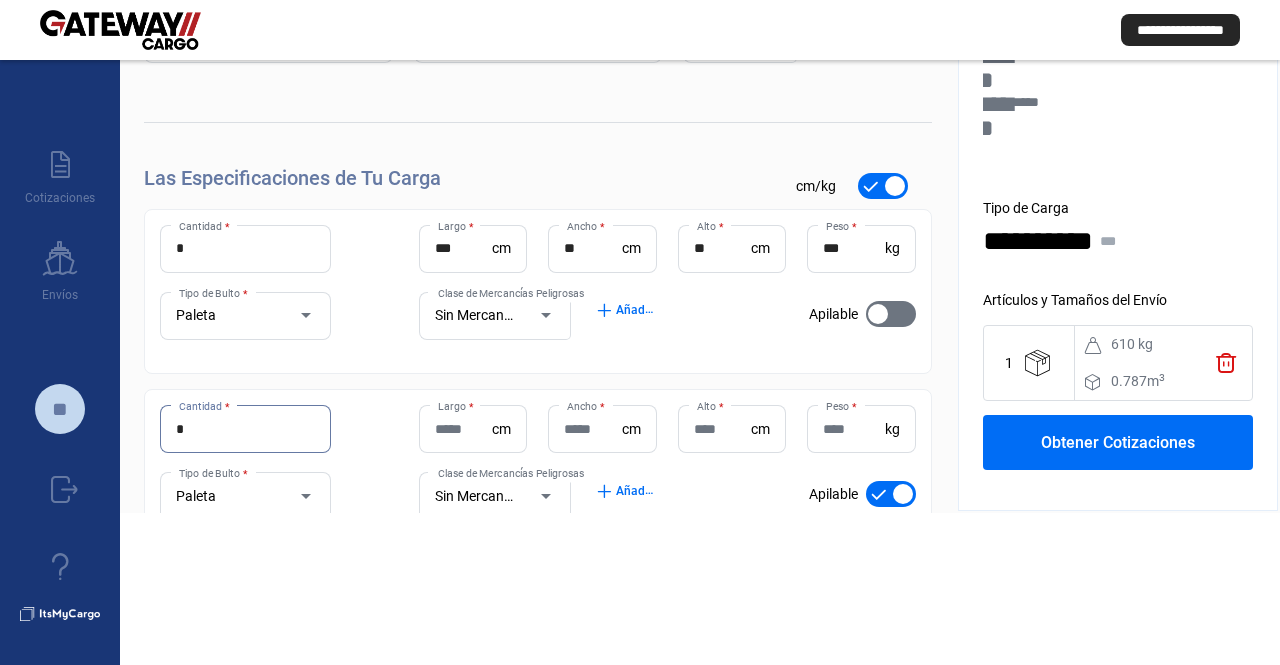 type on "*" 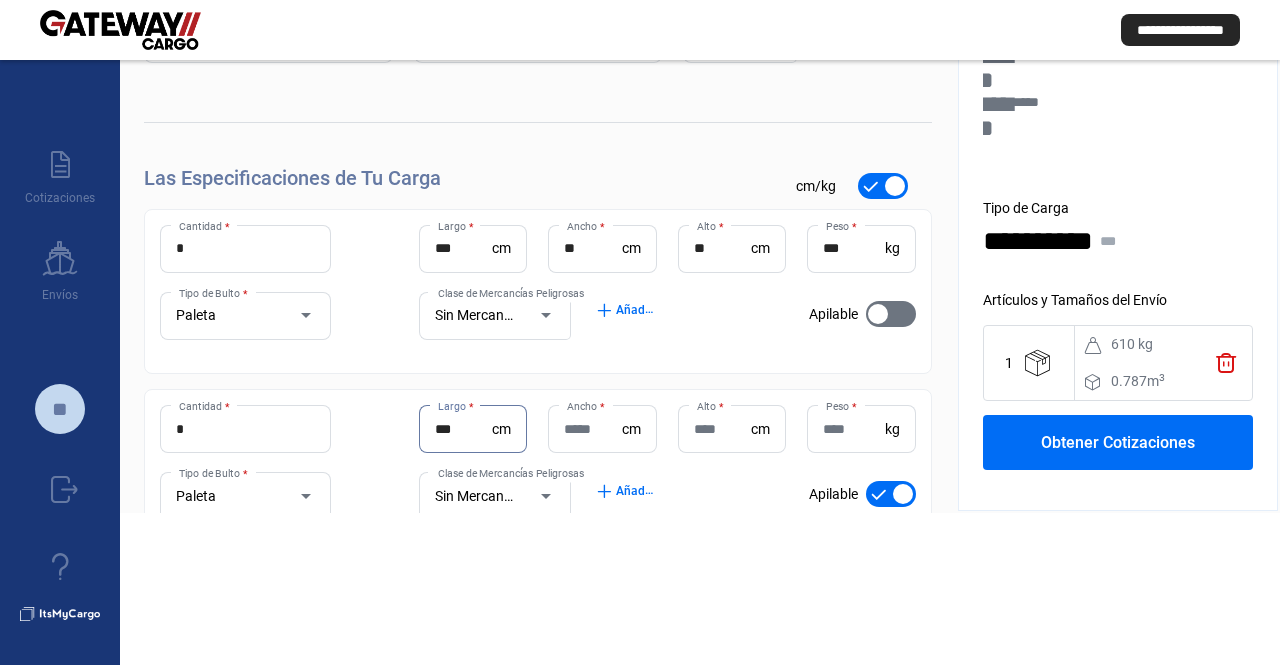 type on "***" 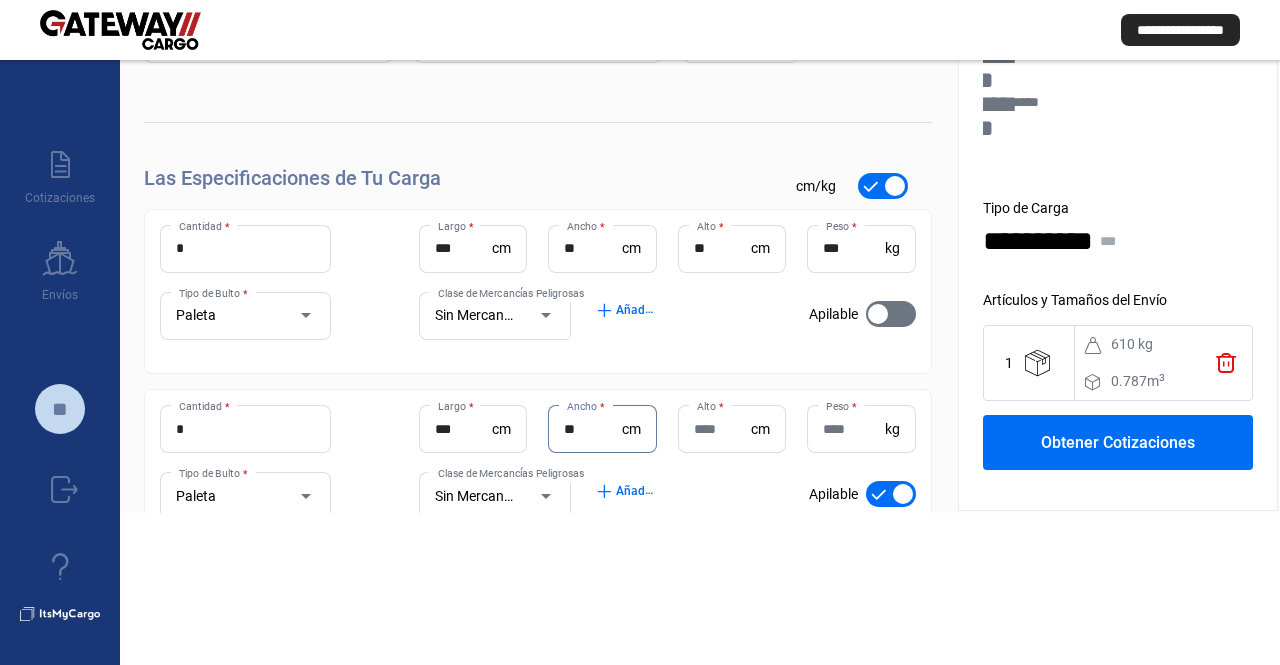 type on "**" 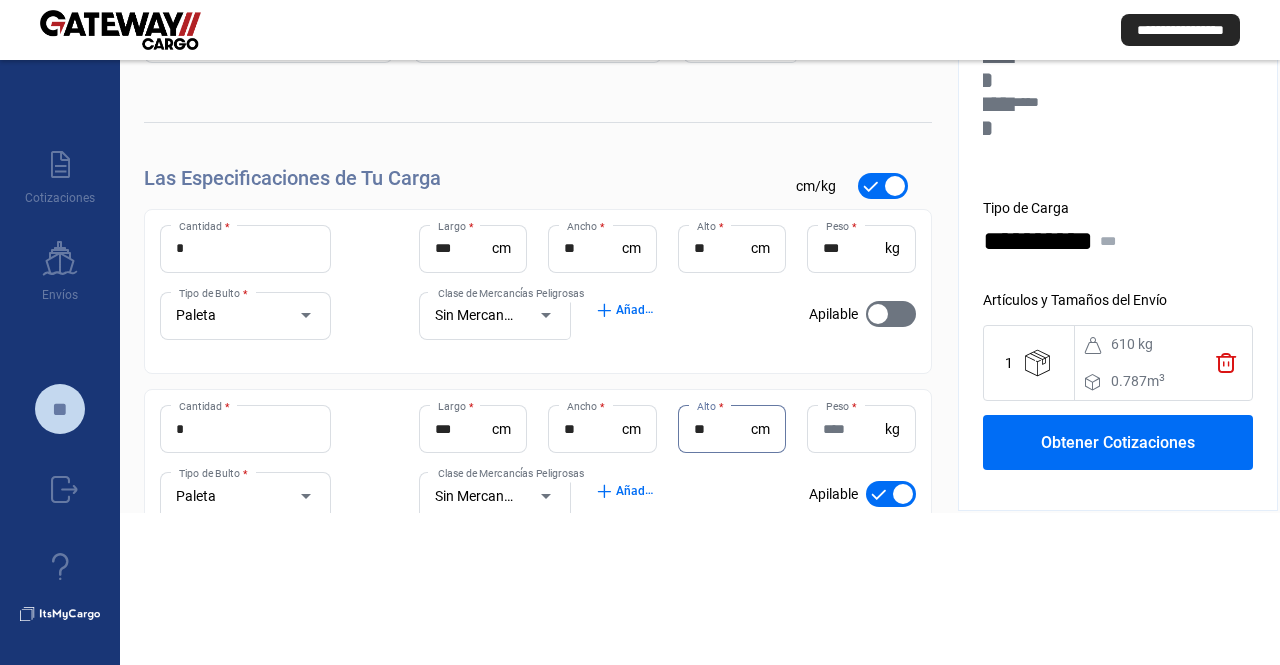 type on "**" 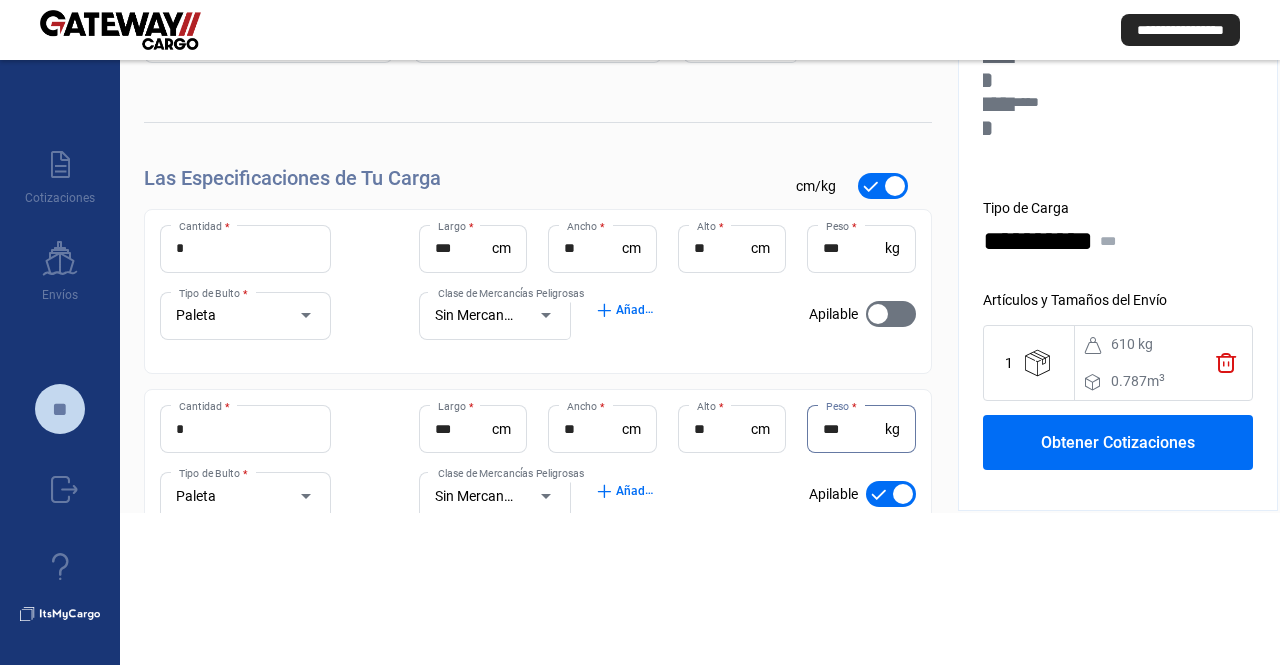 type on "***" 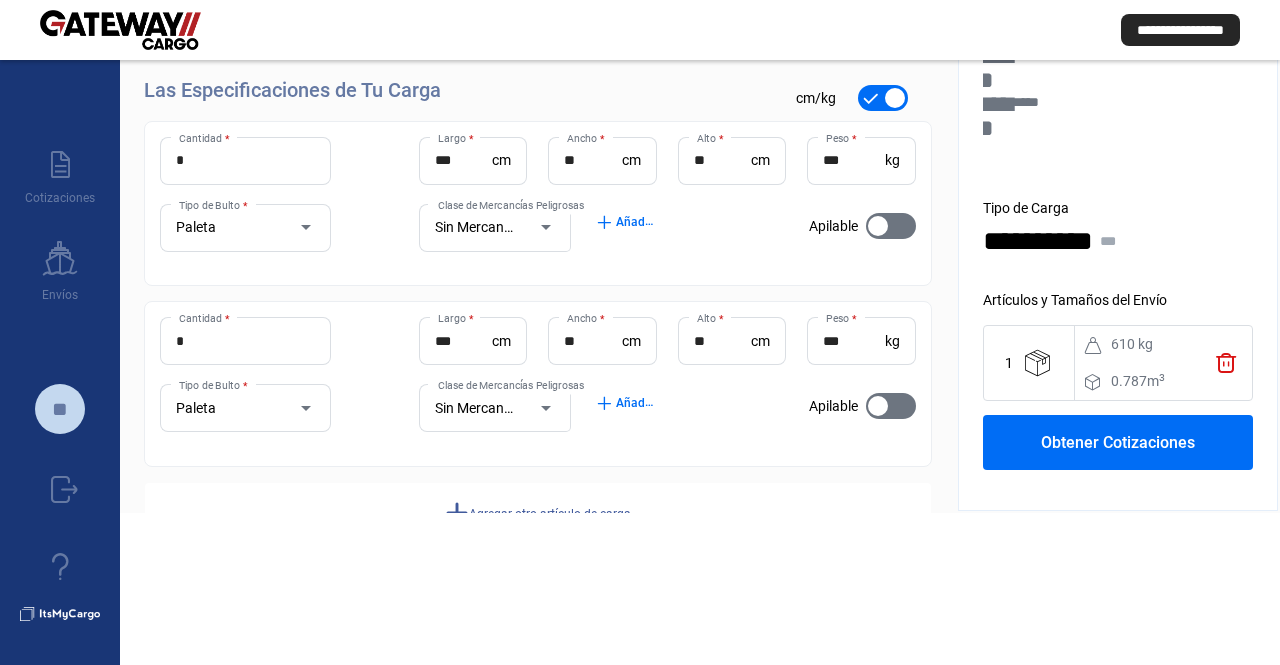 drag, startPoint x: 630, startPoint y: 382, endPoint x: 616, endPoint y: 510, distance: 128.76335 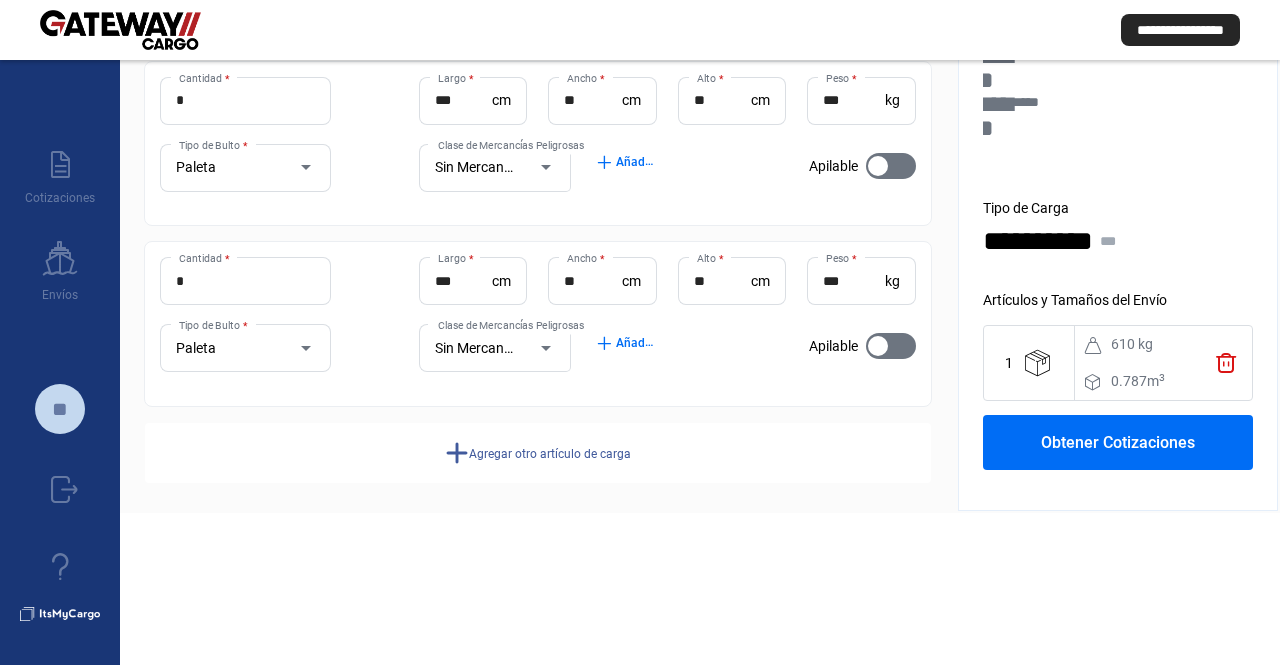 click on "add" at bounding box center (457, 452) 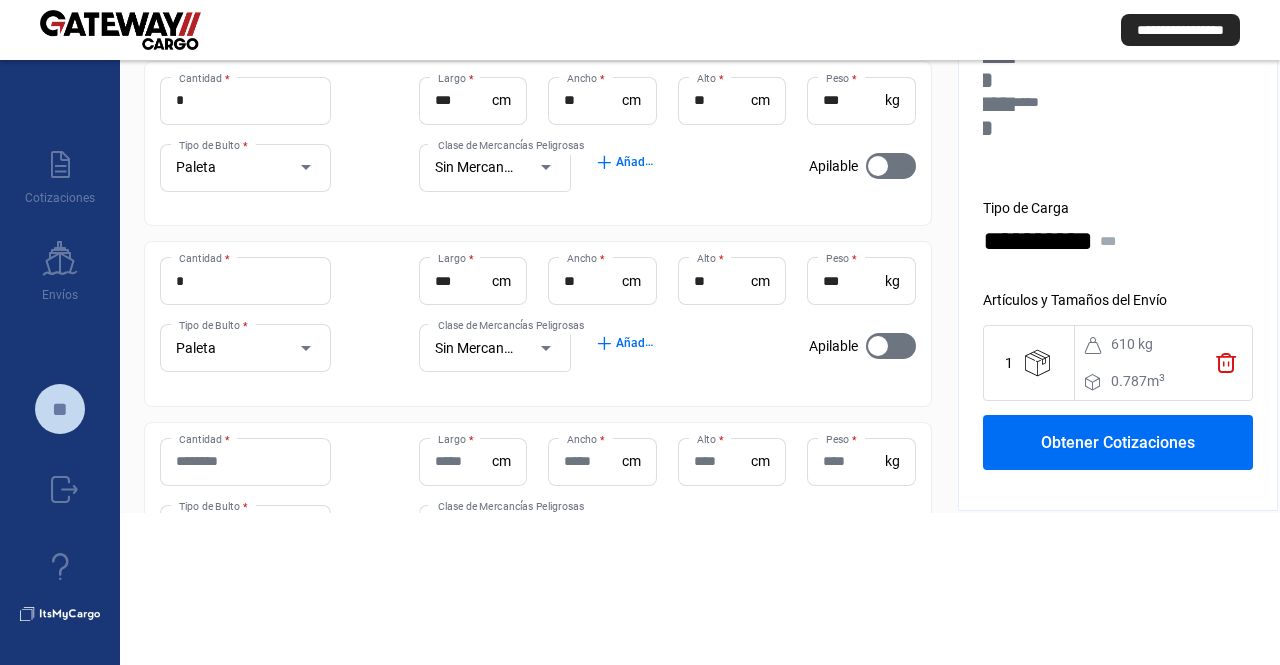 click on "Cantidad *" at bounding box center [245, 462] 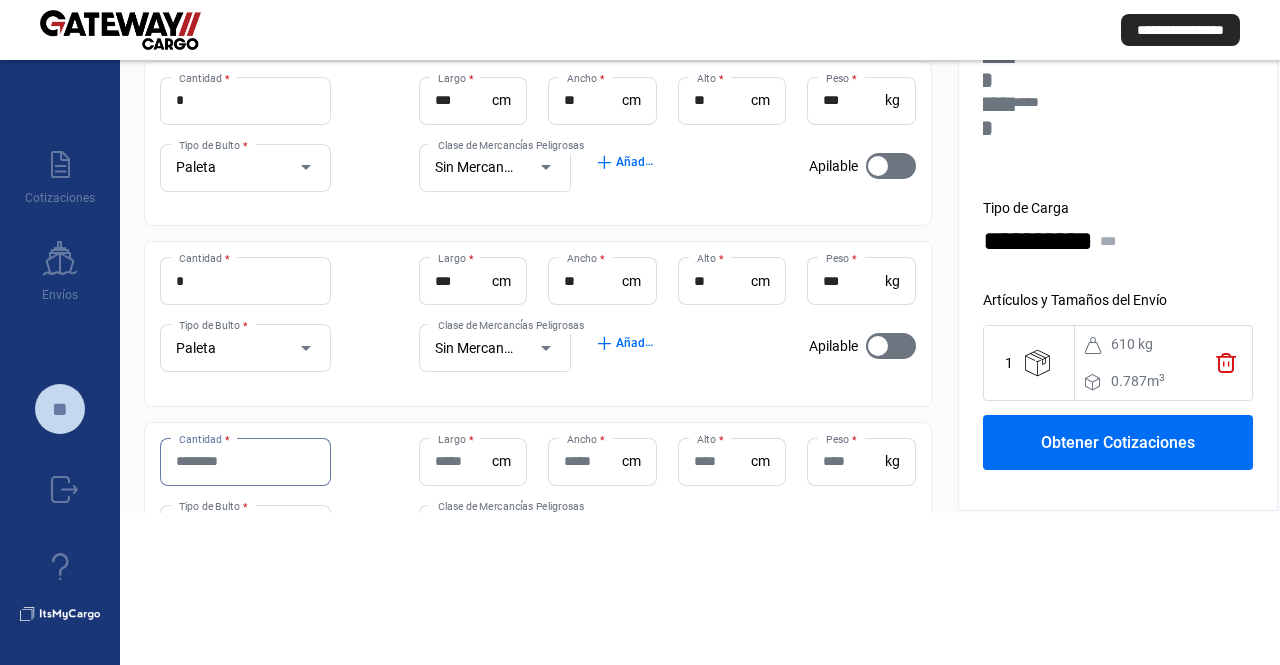 click on "Cantidad *" at bounding box center (245, 461) 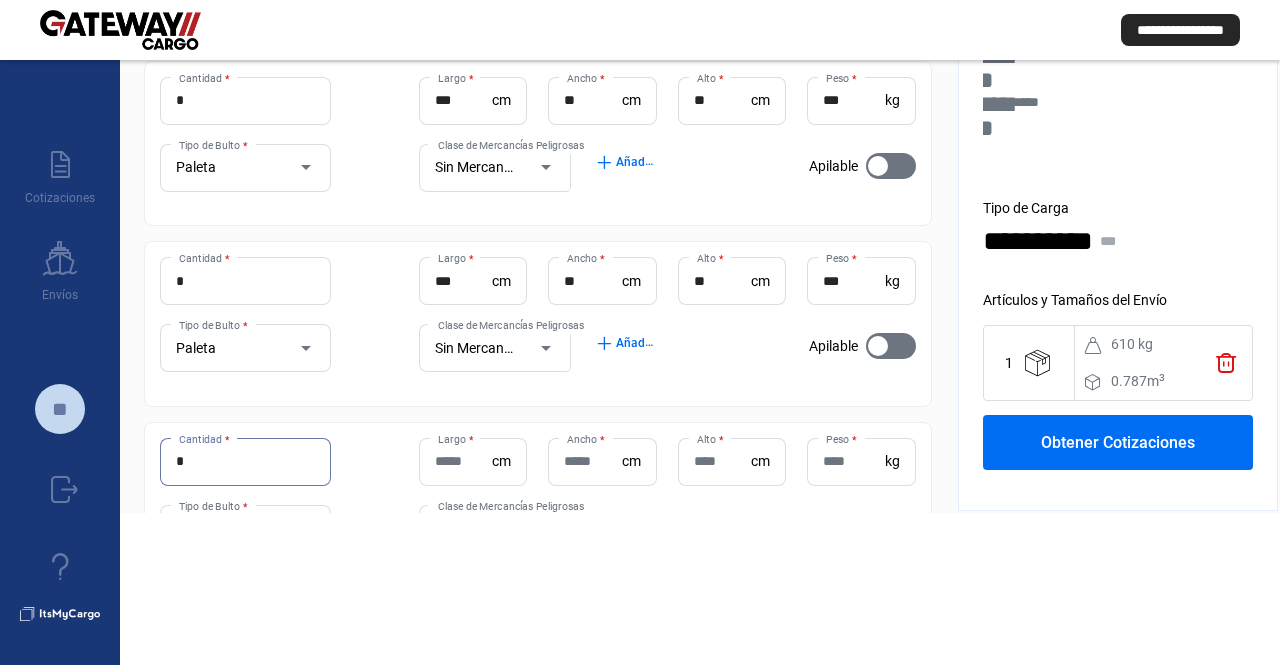 type on "*" 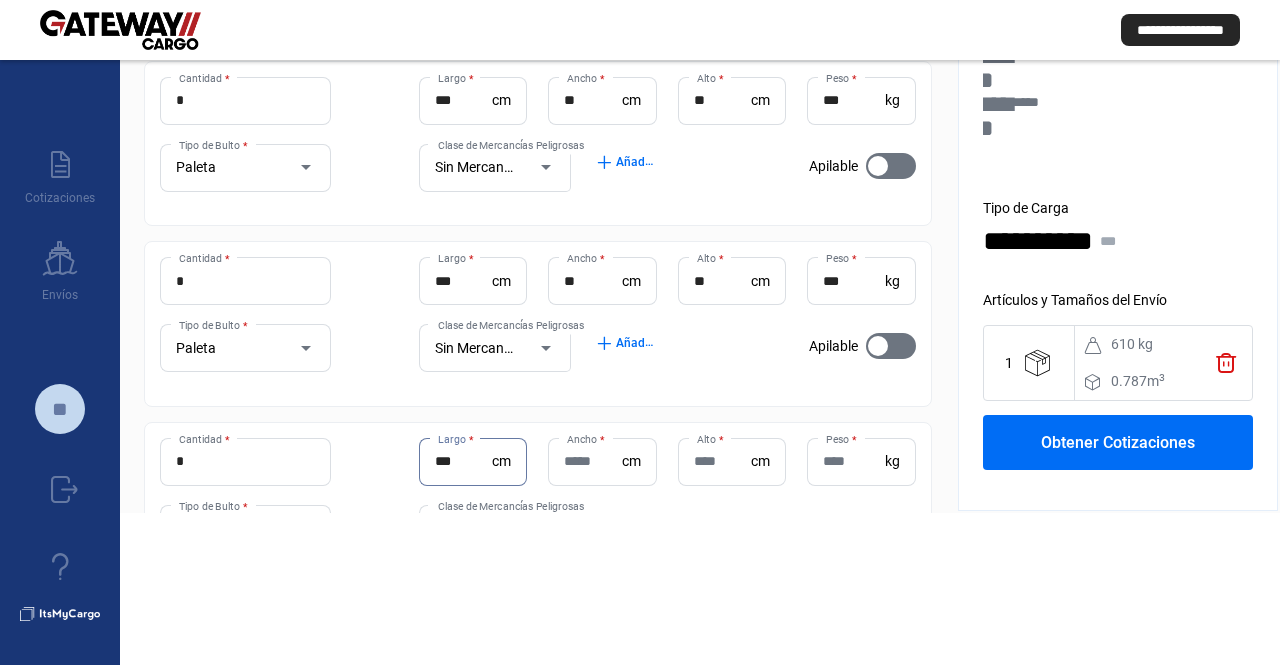 type on "***" 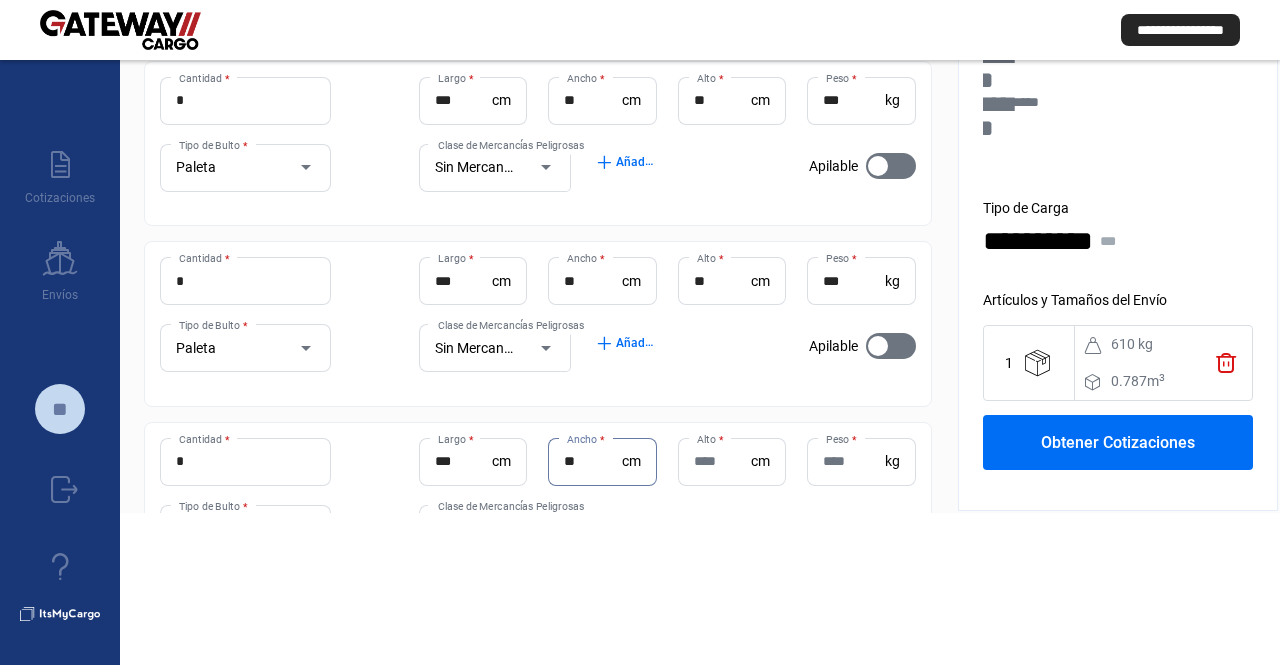 type on "**" 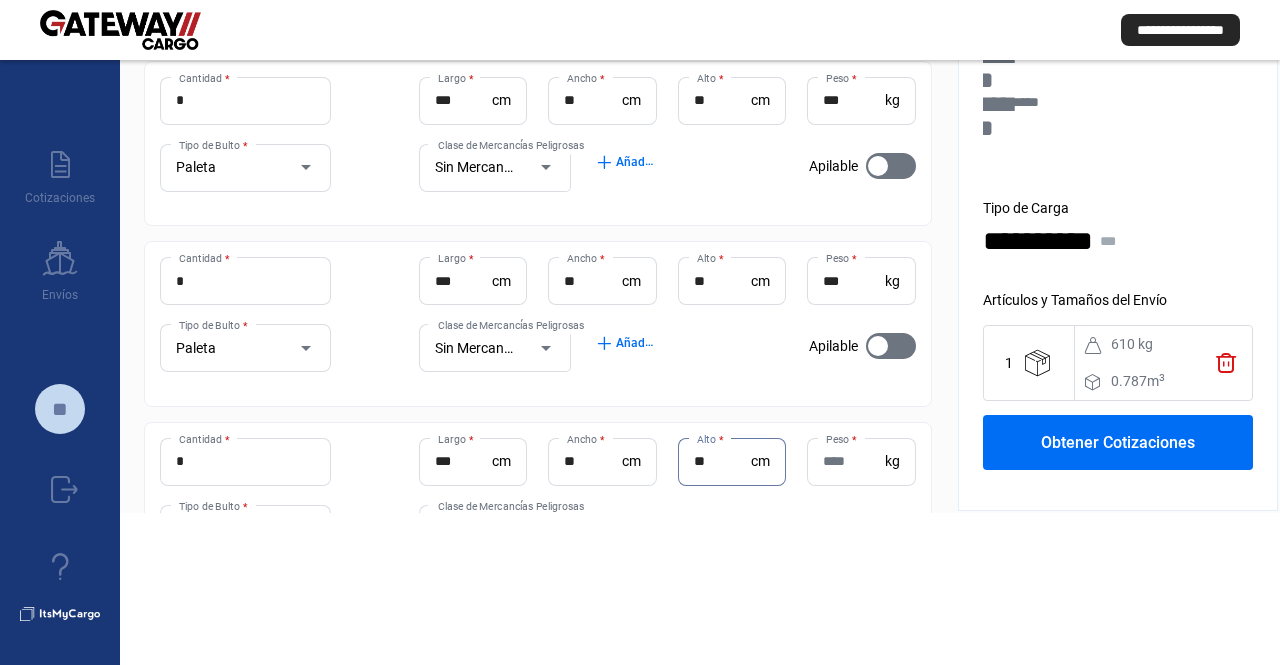 type on "**" 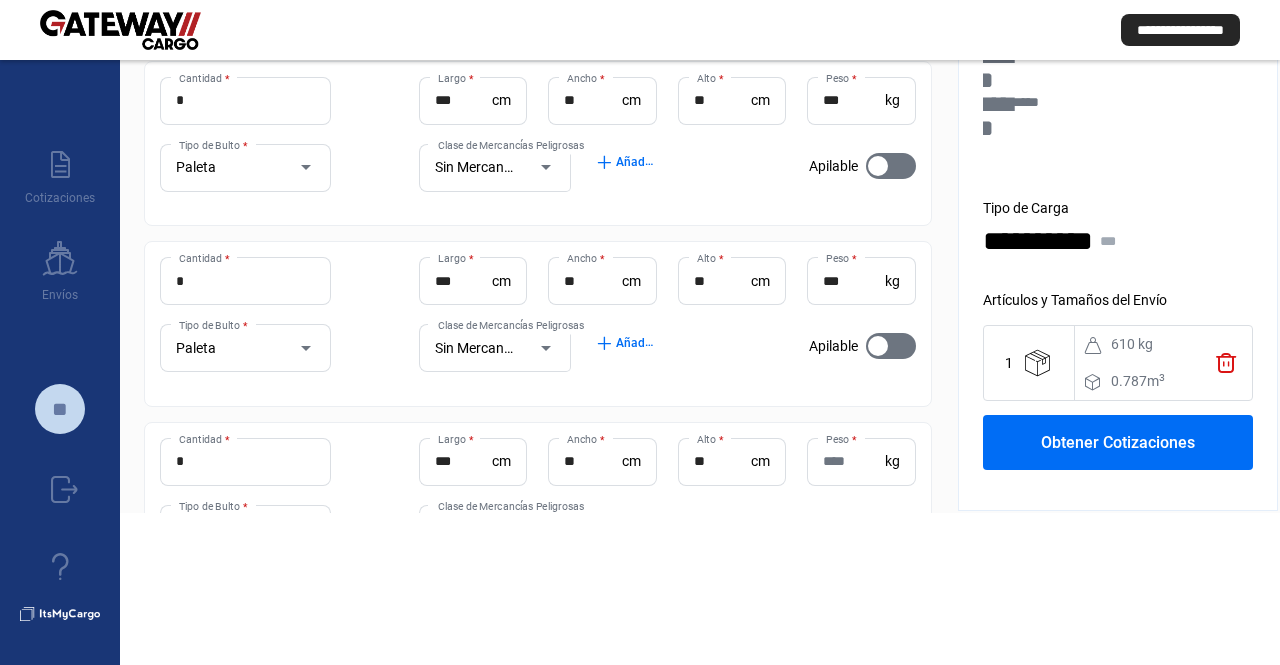 click on "Peso  *" at bounding box center (853, 462) 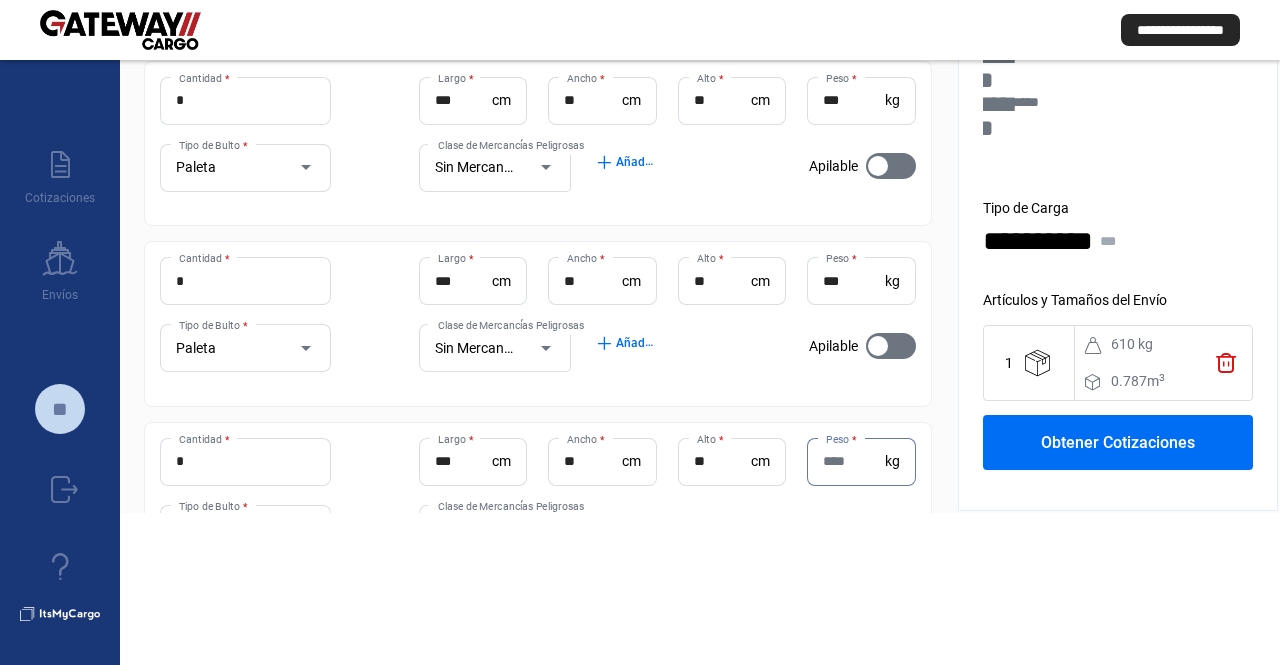 click on "Peso  *" at bounding box center (853, 461) 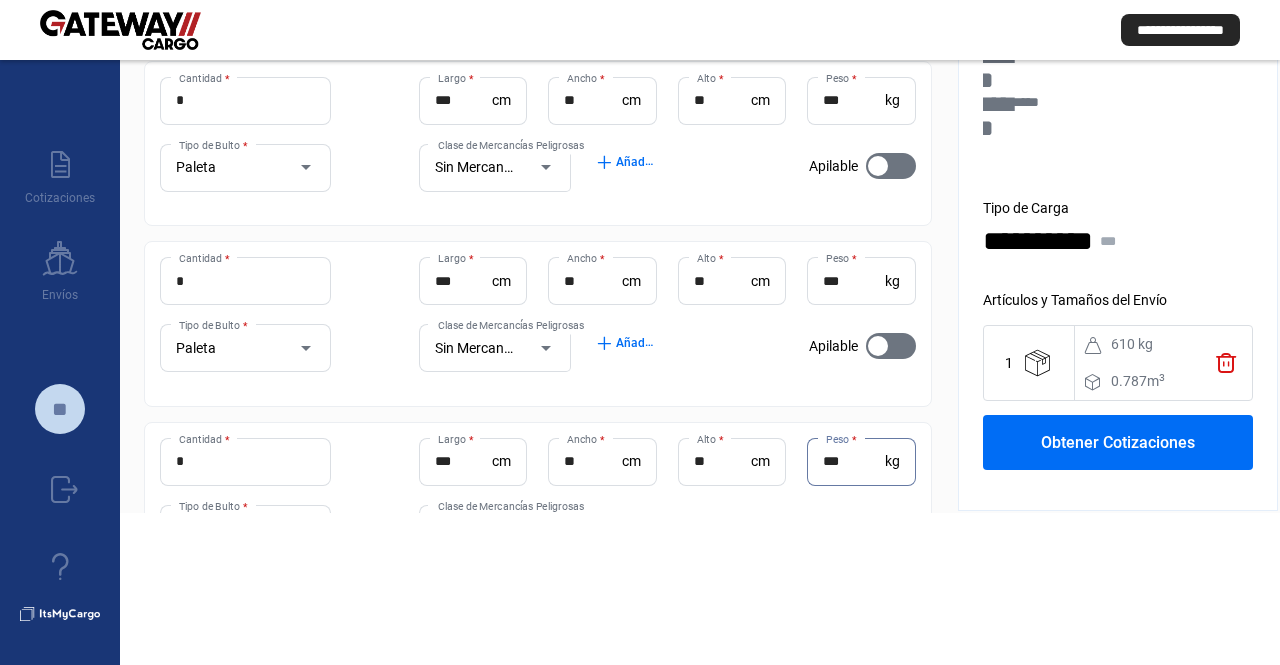 type on "***" 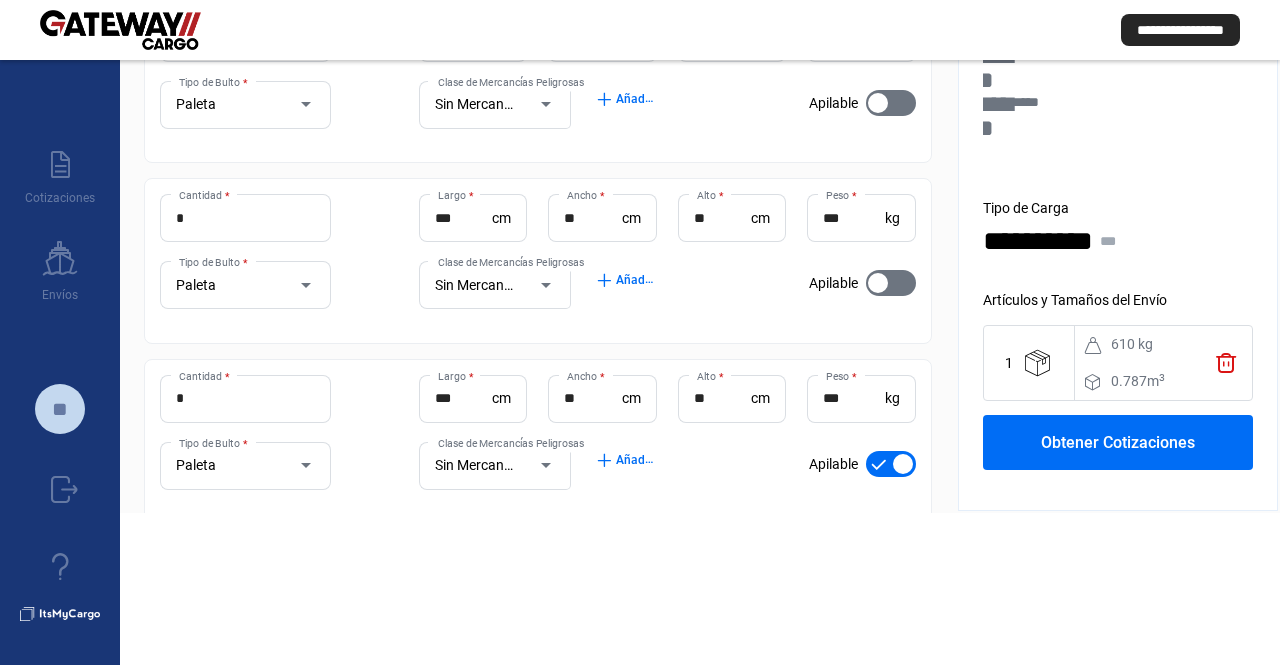 scroll, scrollTop: 260, scrollLeft: 0, axis: vertical 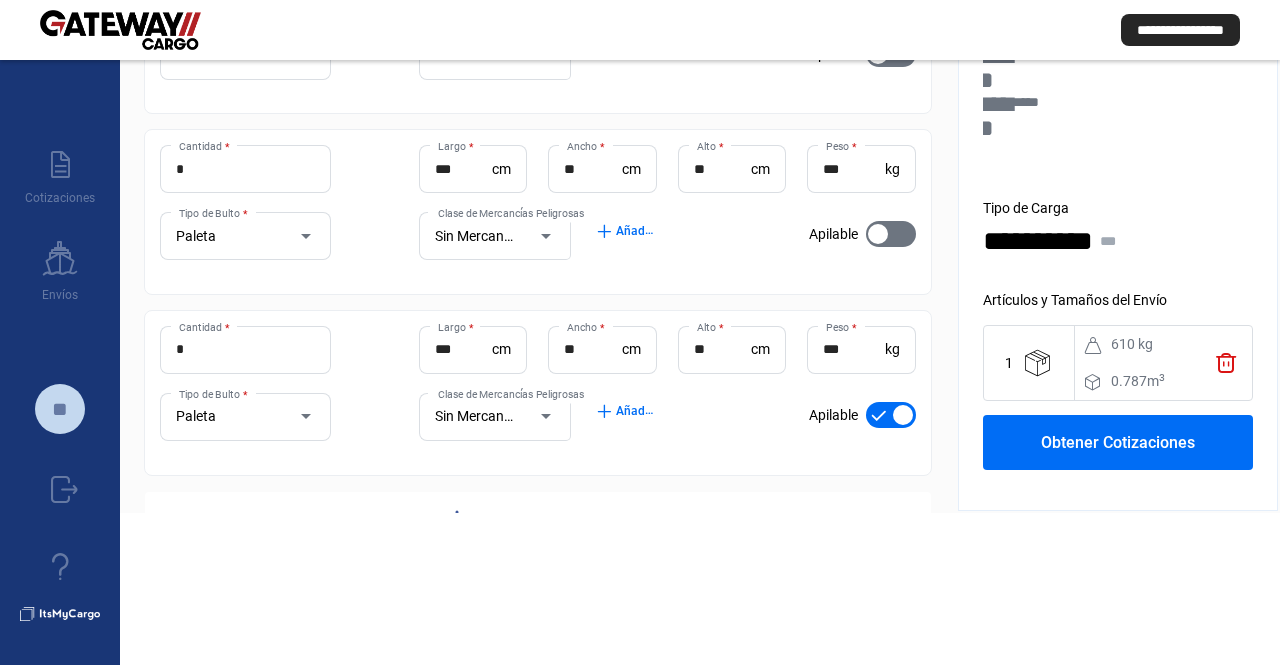 drag, startPoint x: 742, startPoint y: 415, endPoint x: 875, endPoint y: 447, distance: 136.79547 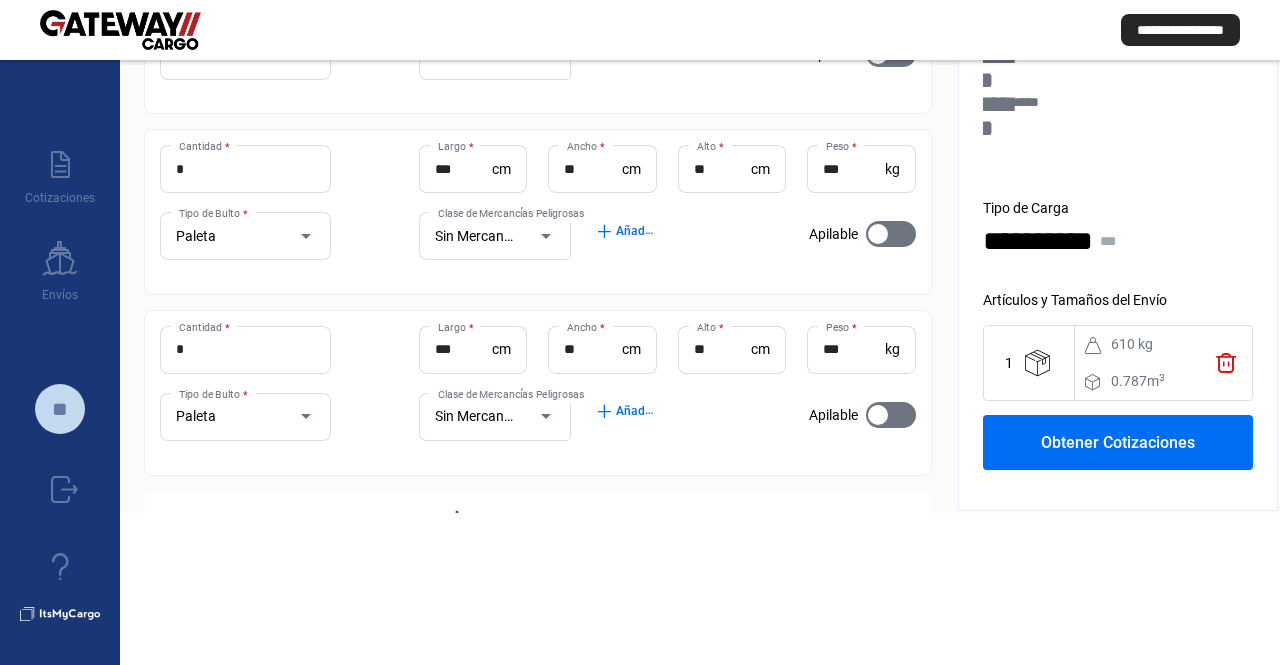 click on "Obtener Cotizaciones" at bounding box center [1118, 442] 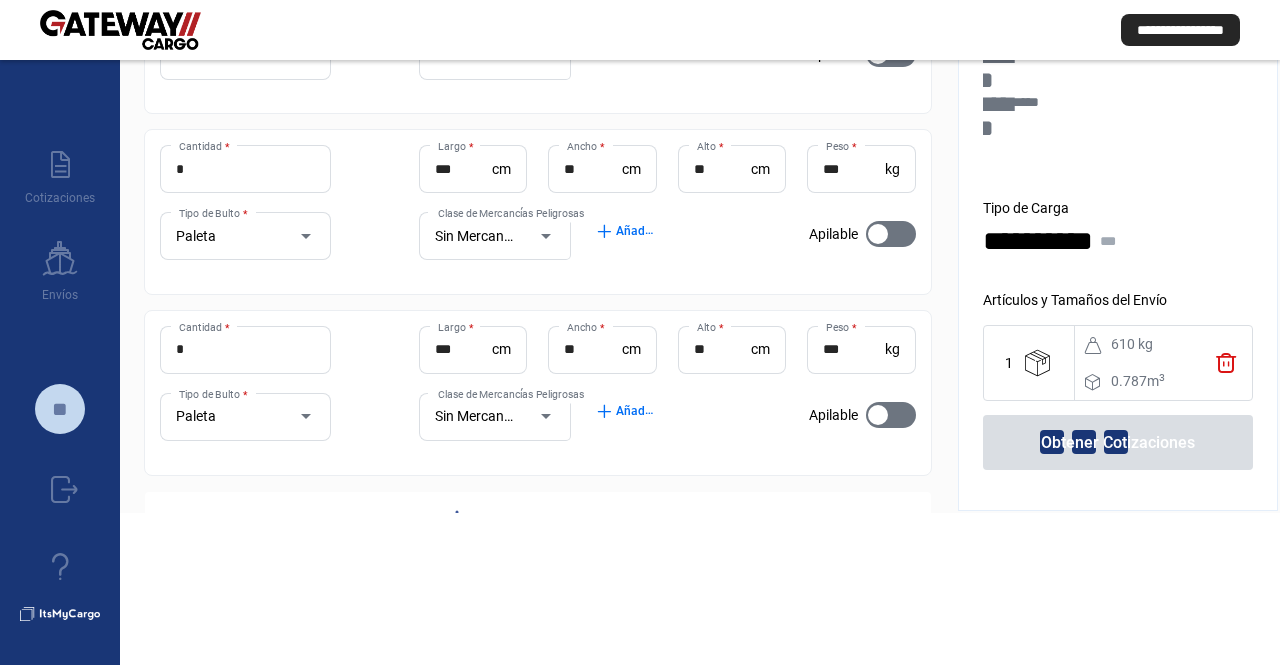 scroll, scrollTop: 133, scrollLeft: 0, axis: vertical 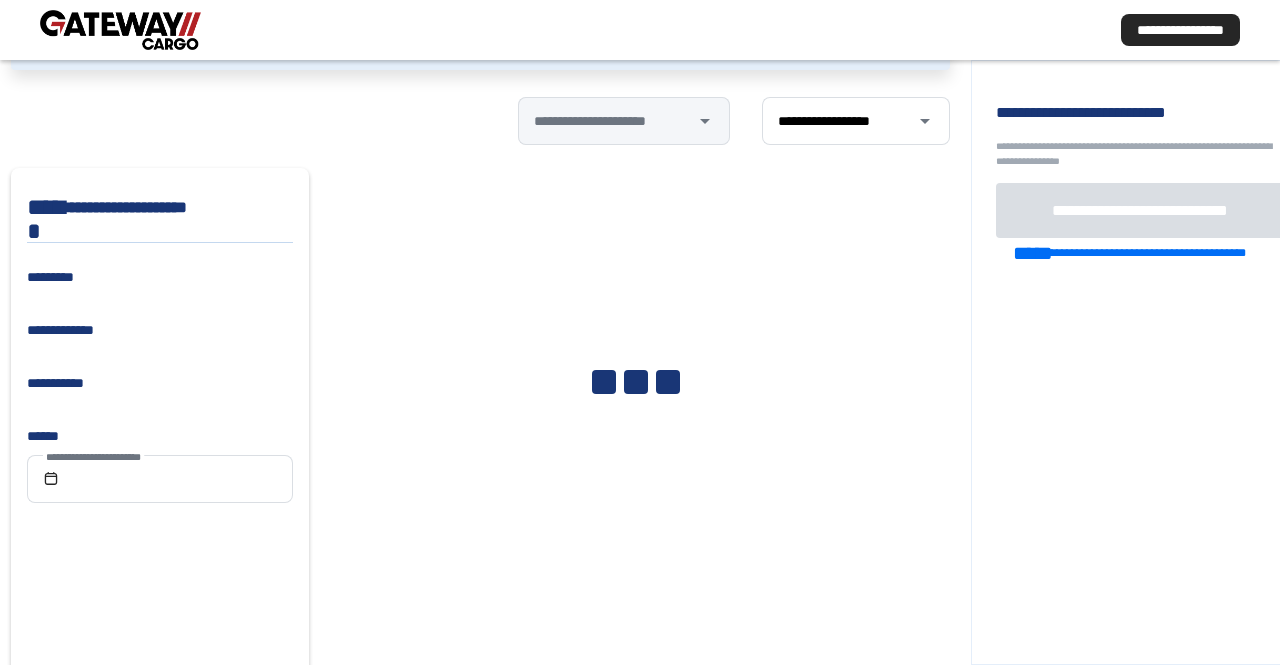 drag, startPoint x: 1065, startPoint y: 293, endPoint x: 1064, endPoint y: 460, distance: 167.00299 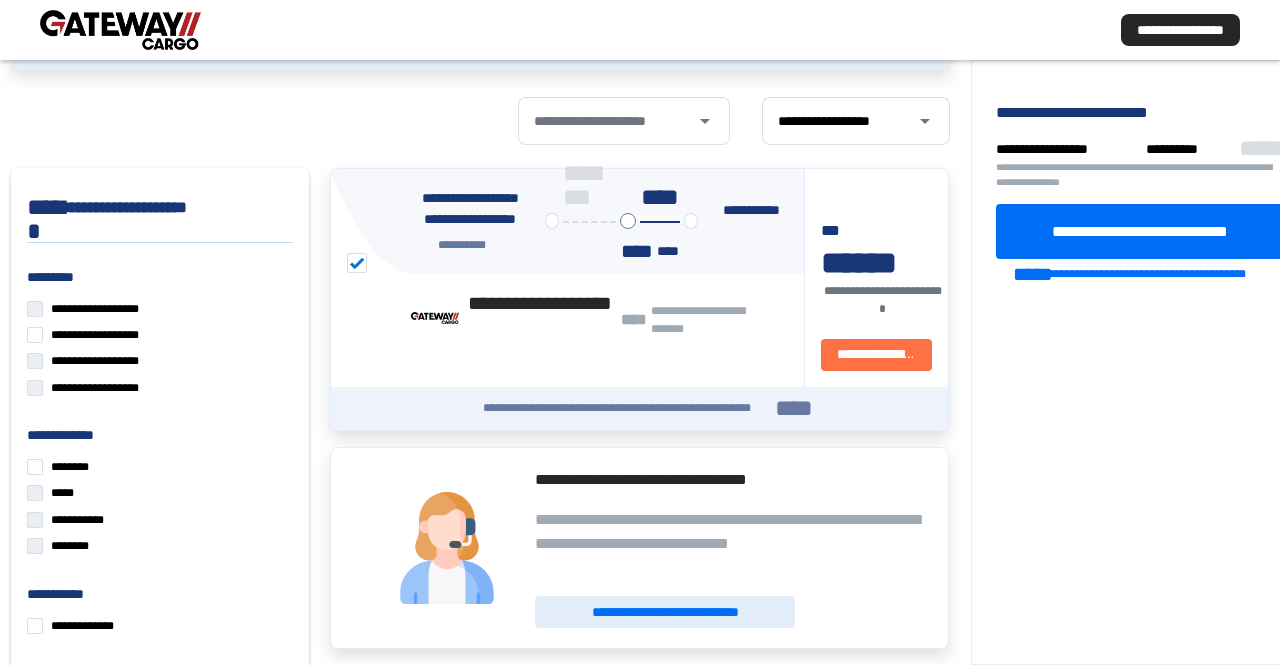 scroll, scrollTop: 152, scrollLeft: 0, axis: vertical 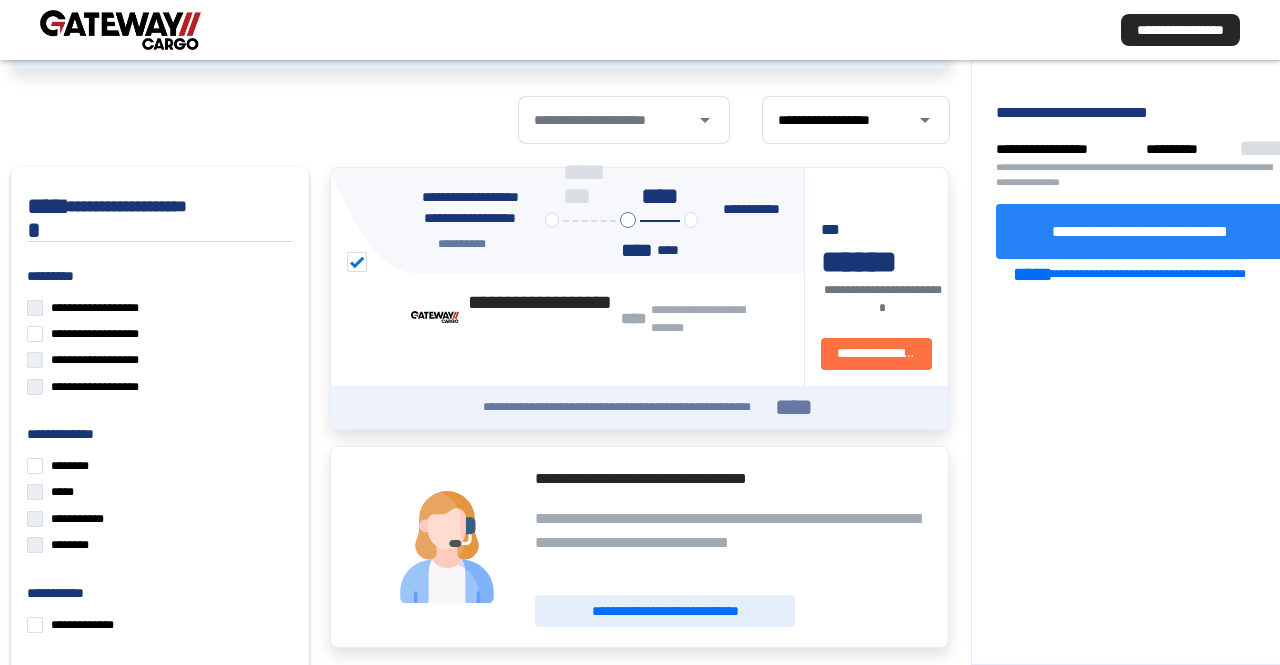 click on "**********" at bounding box center [1140, 230] 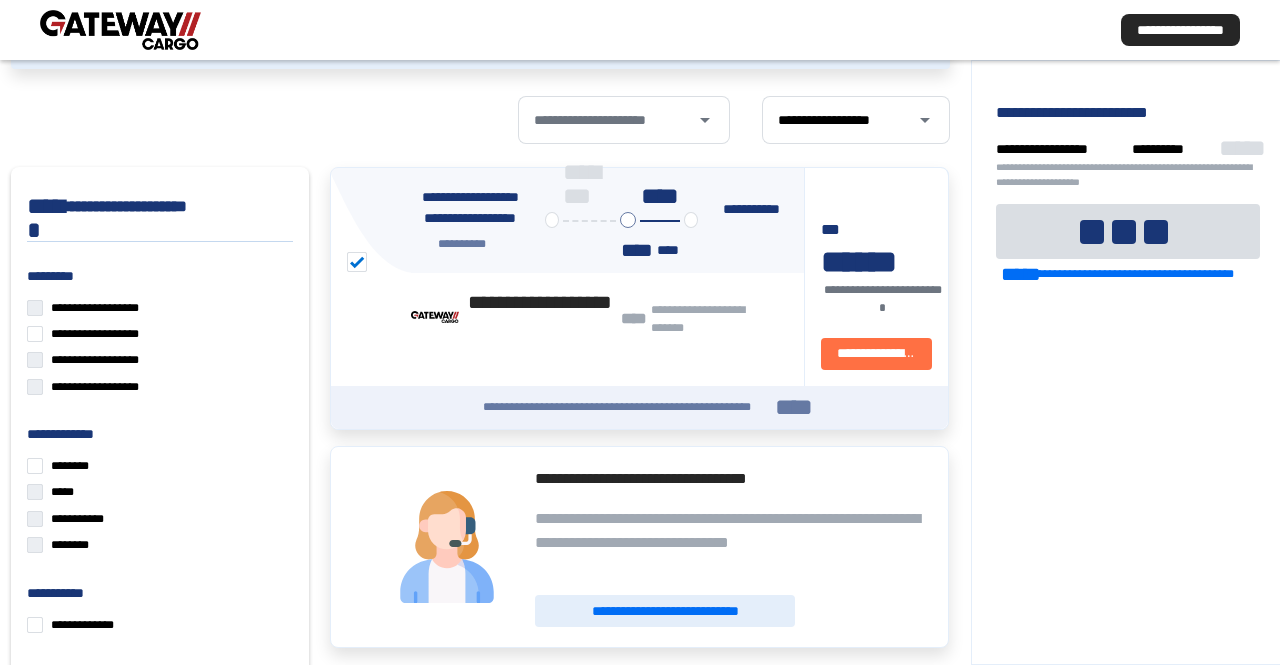 scroll, scrollTop: 153, scrollLeft: 0, axis: vertical 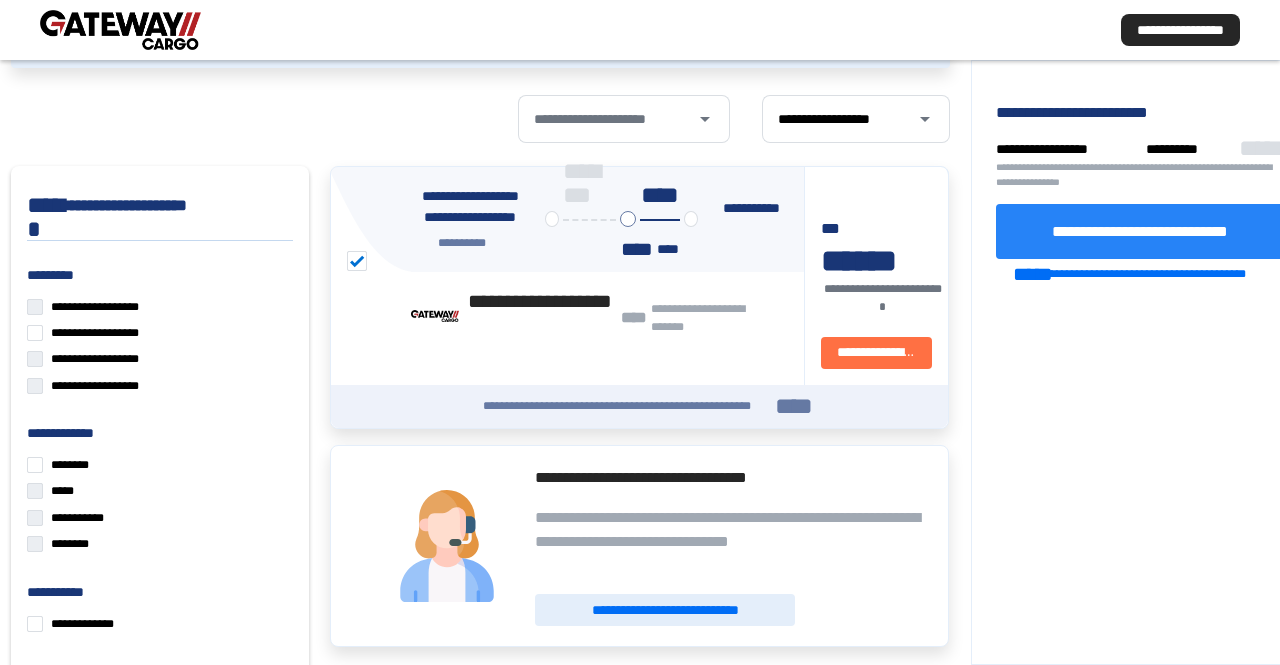 click at bounding box center (120, 30) 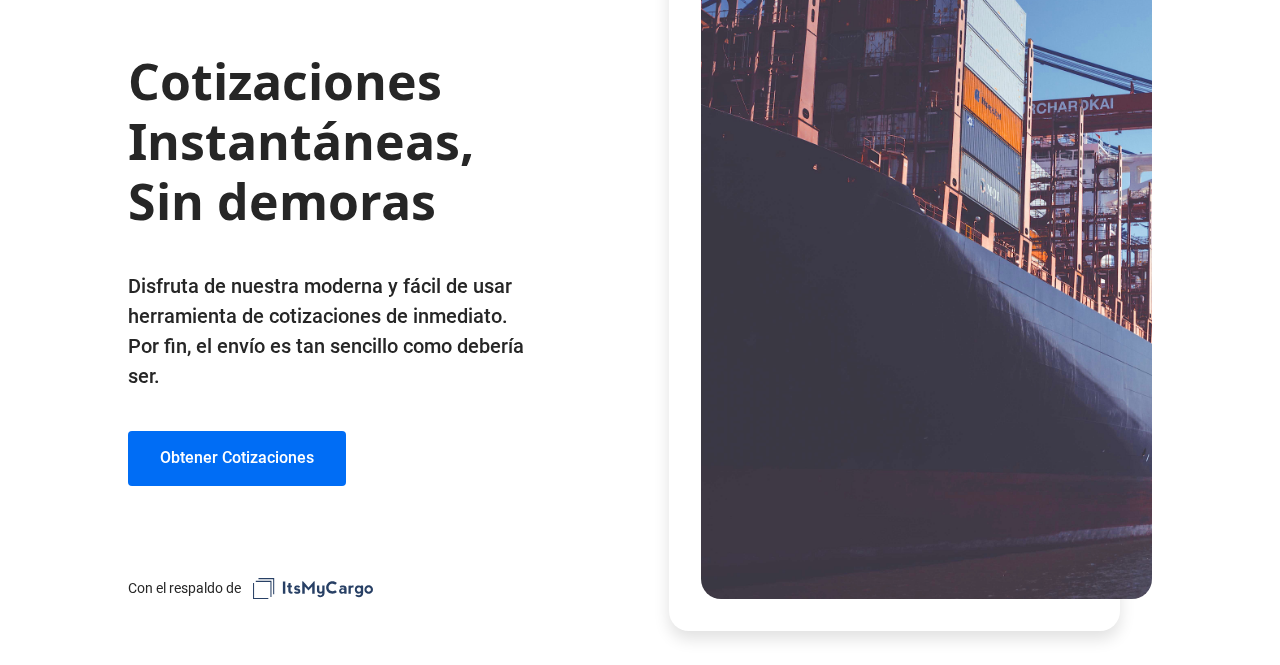scroll, scrollTop: 177, scrollLeft: 0, axis: vertical 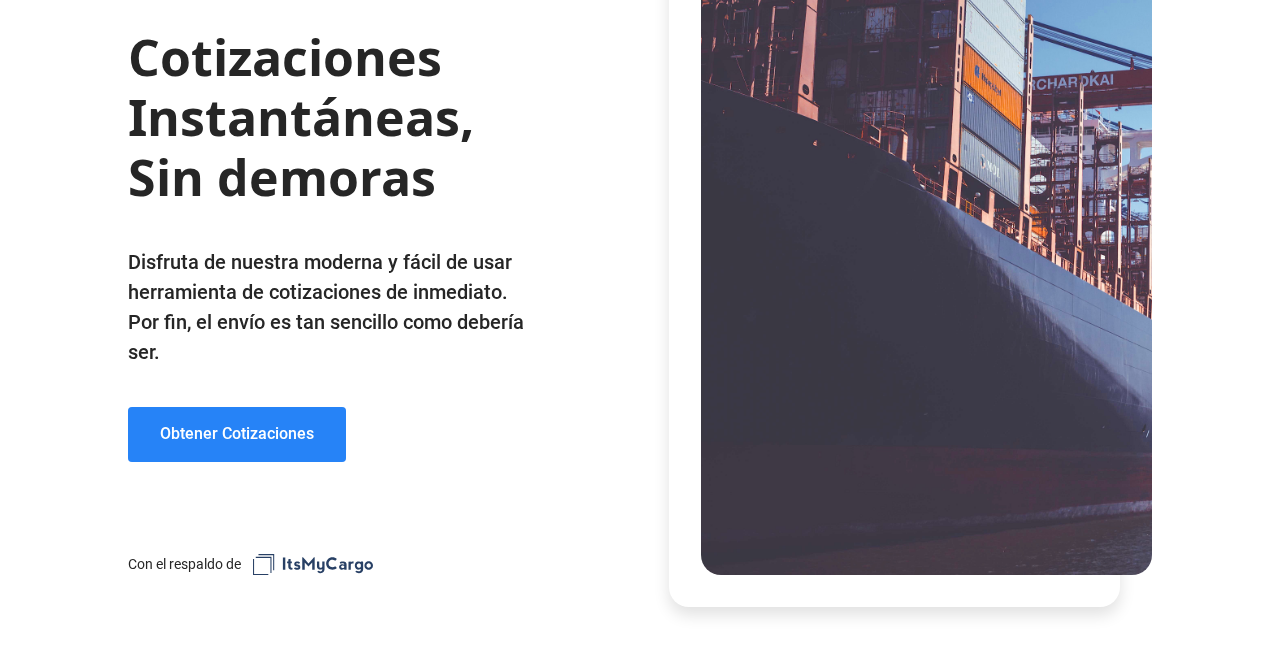 click on "Obtener Cotizaciones" at bounding box center [237, 434] 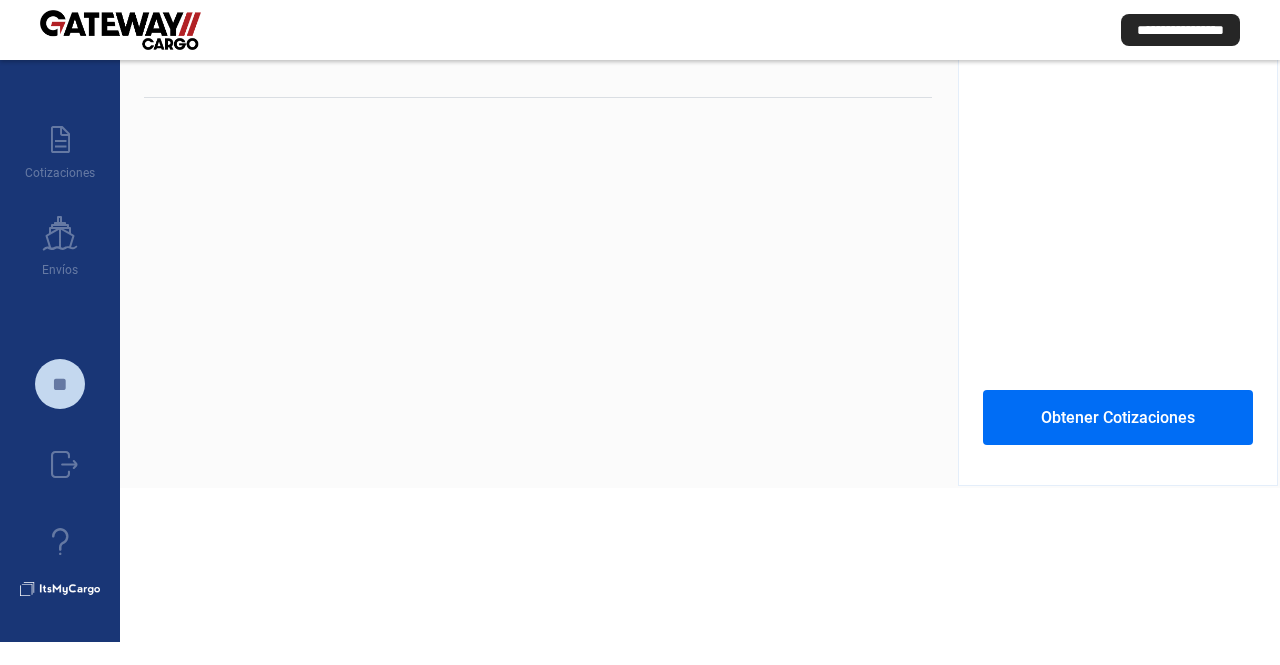 scroll, scrollTop: 0, scrollLeft: 0, axis: both 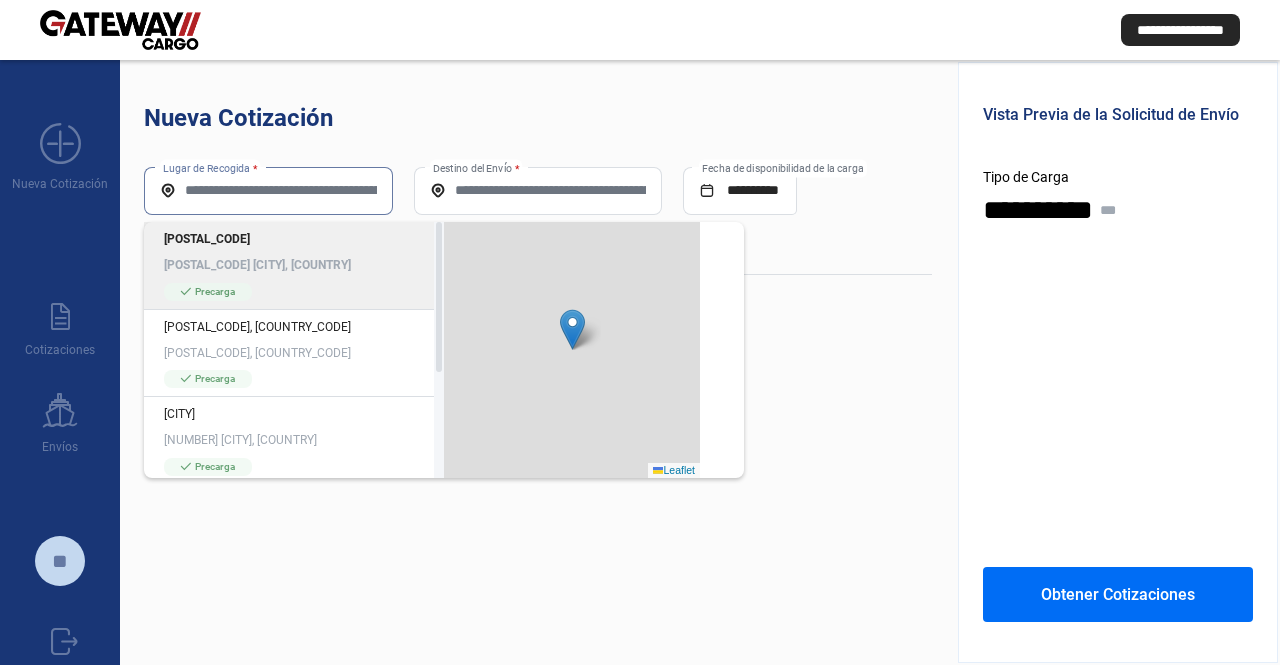 click on "Lugar de Recogida *" at bounding box center [268, 190] 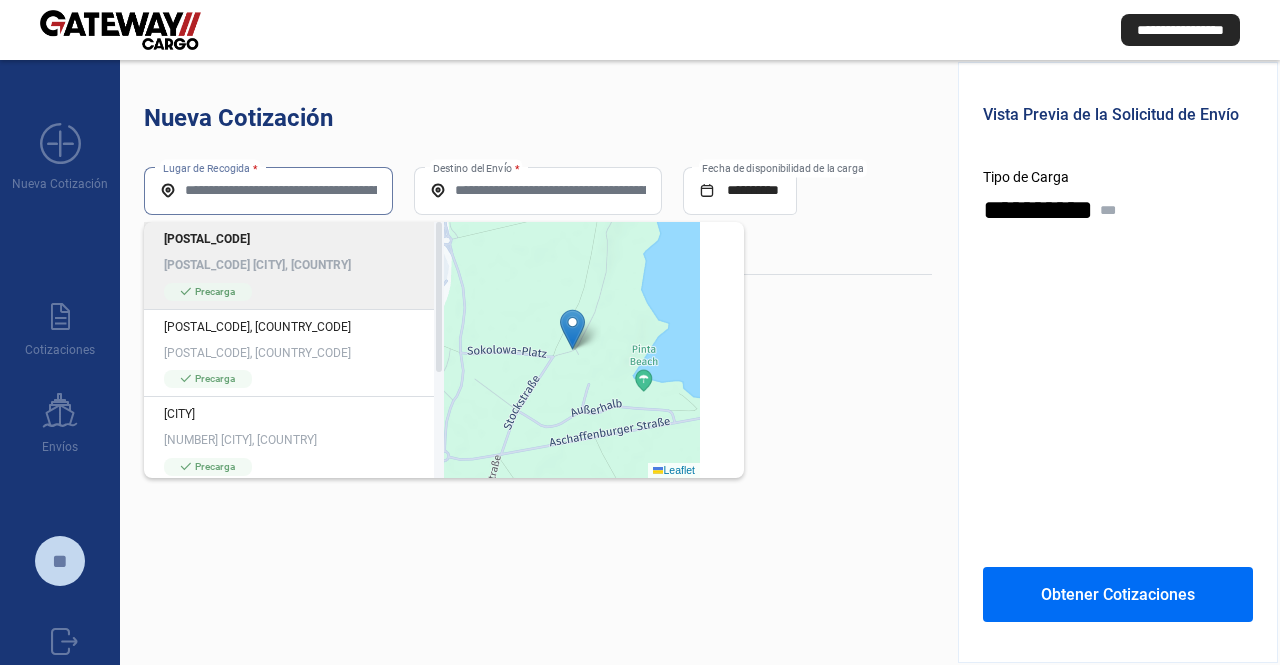 paste on "*****" 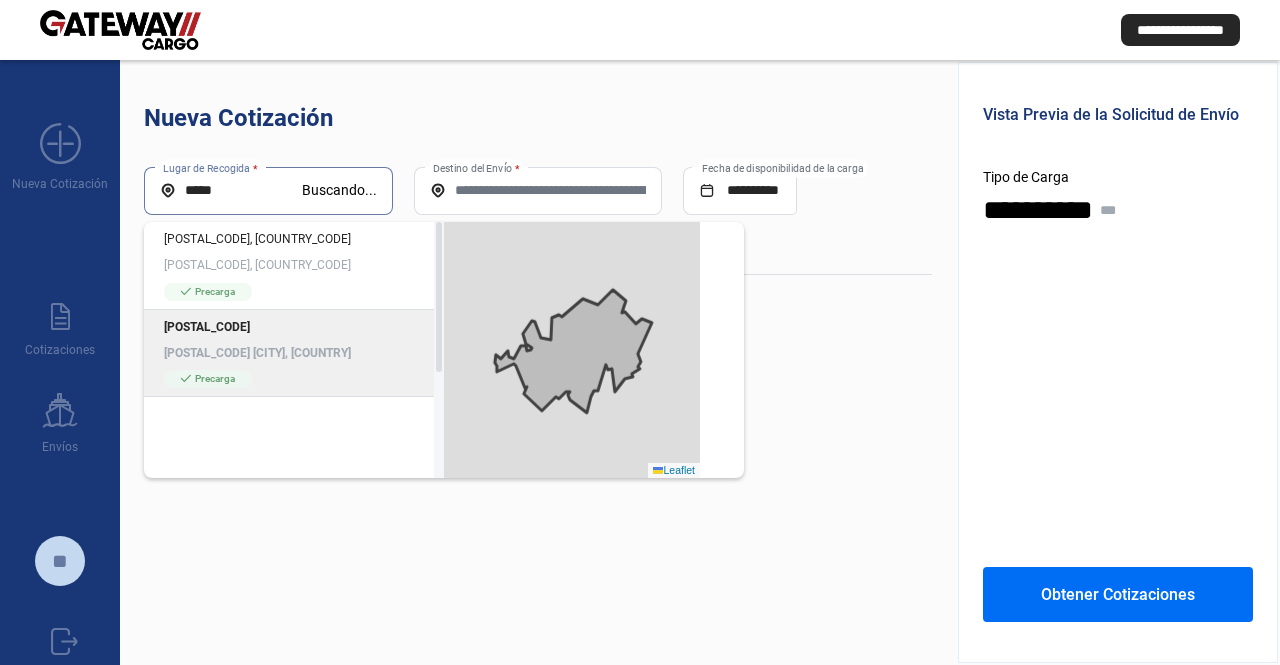 type on "*****" 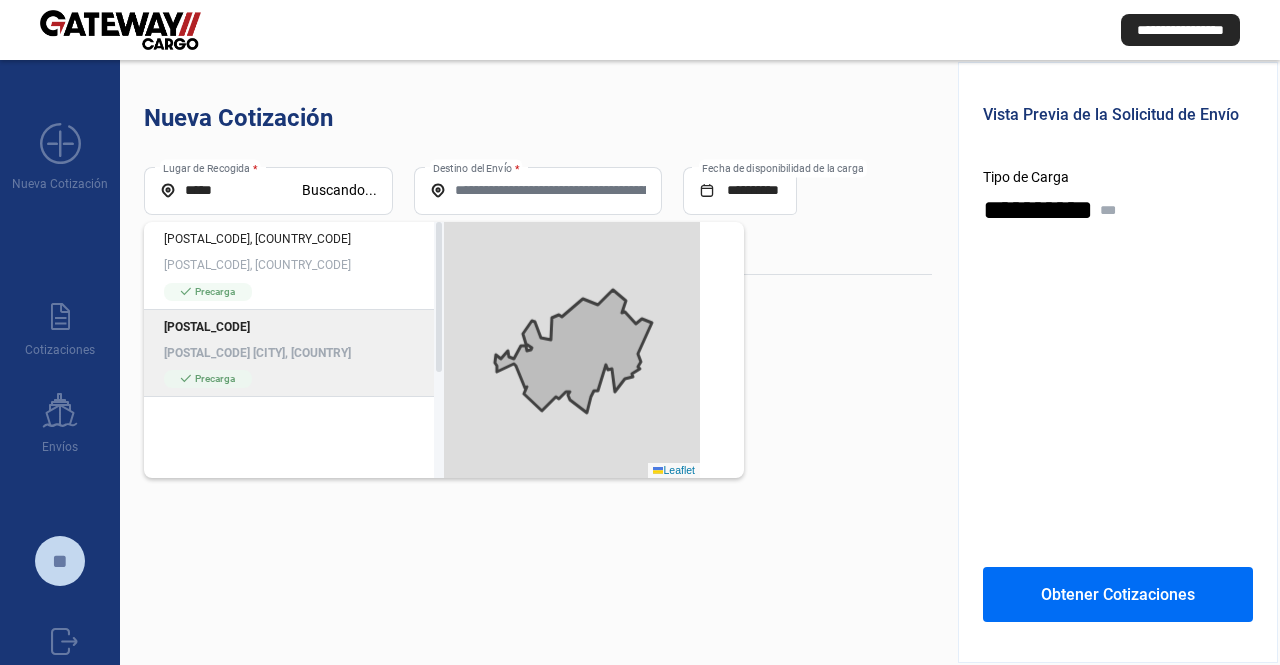 click on "[POSTAL_CODE] [CITY], [COUNTRY]" at bounding box center (294, 353) 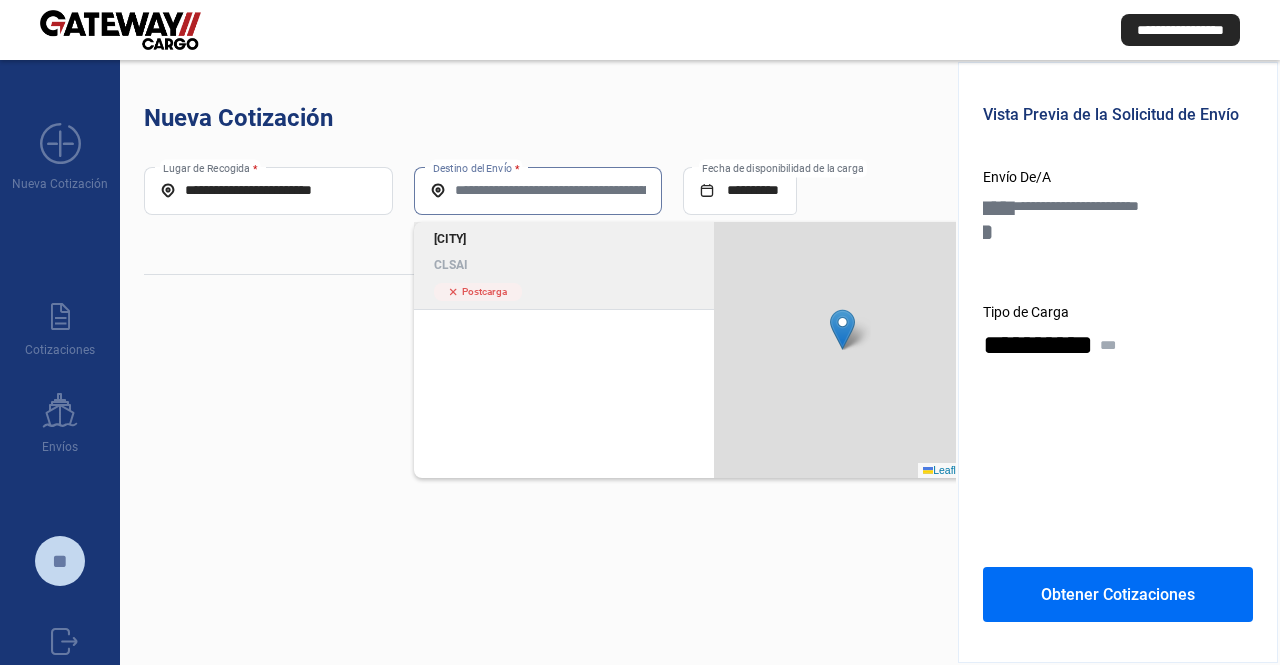 click on "Destino del Envío *" at bounding box center [538, 190] 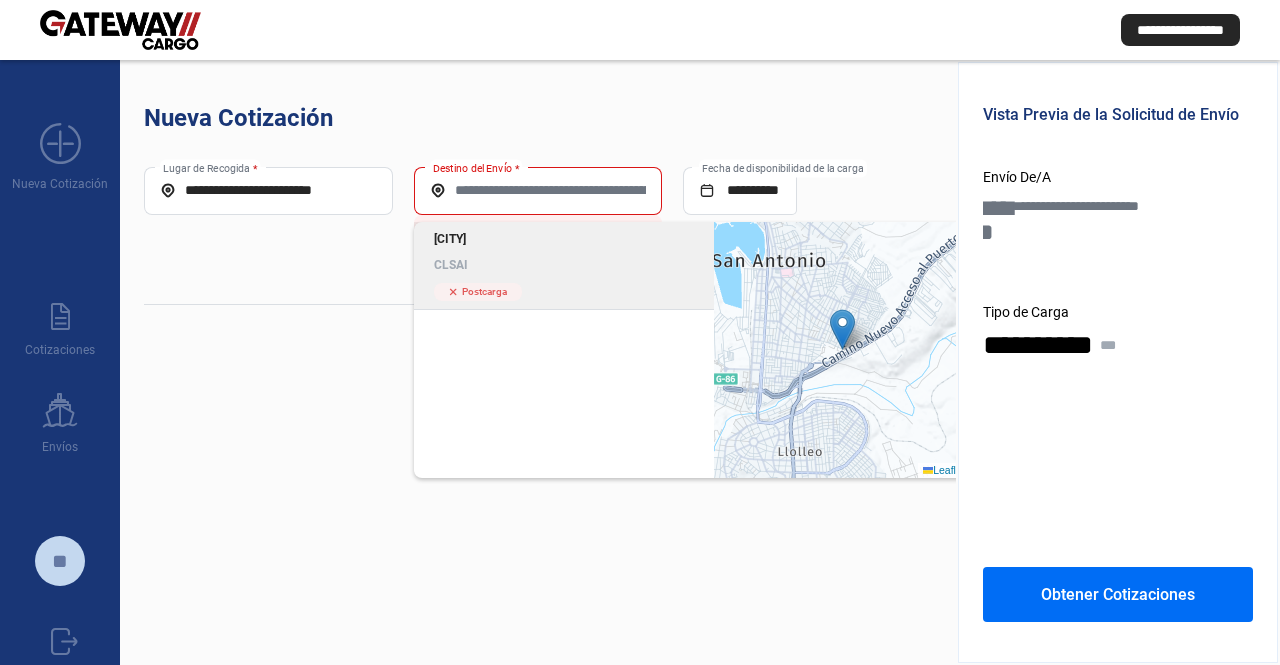 click on "[CITY] [CODE]" at bounding box center [564, 252] 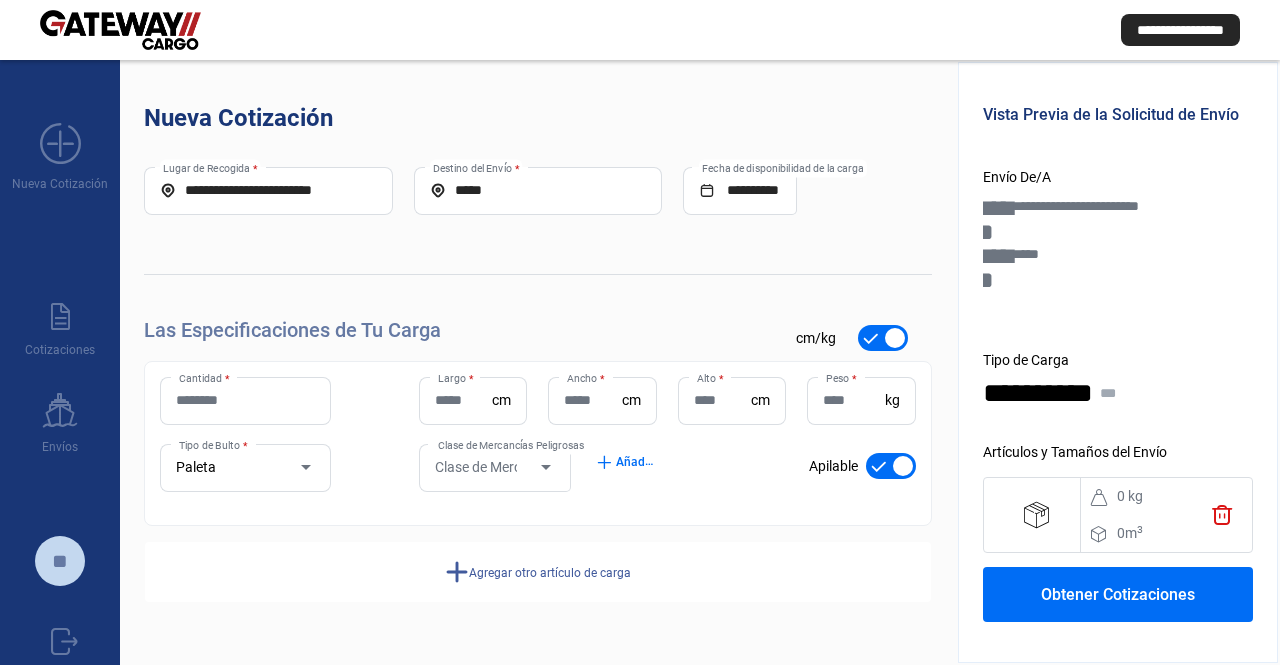 click on "Cantidad *" at bounding box center (245, 401) 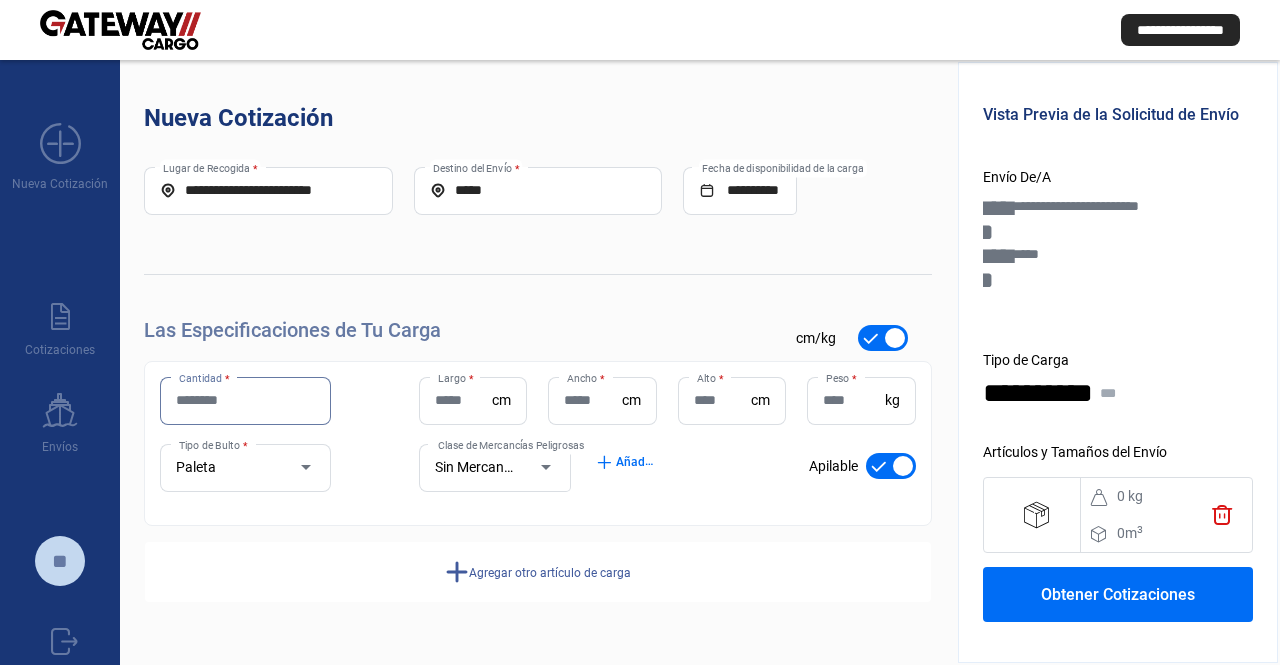 click on "Cantidad *" at bounding box center (245, 400) 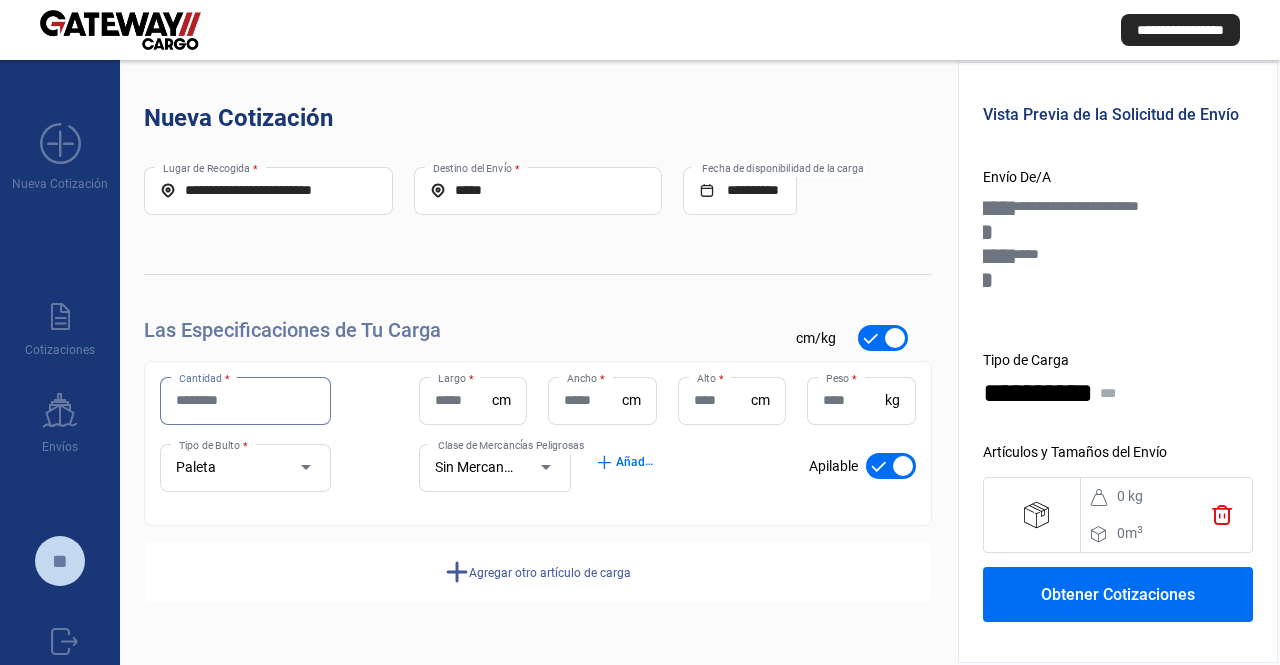 click on "Cantidad *" at bounding box center [245, 400] 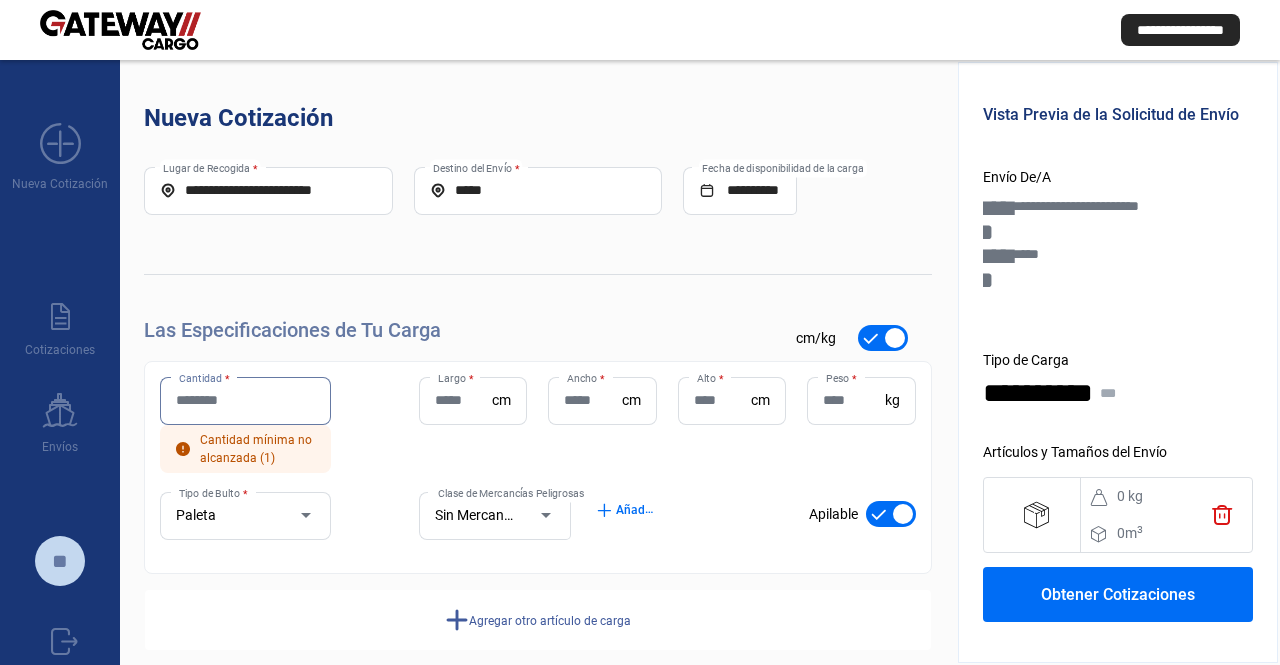 click on "Cantidad *" at bounding box center (245, 400) 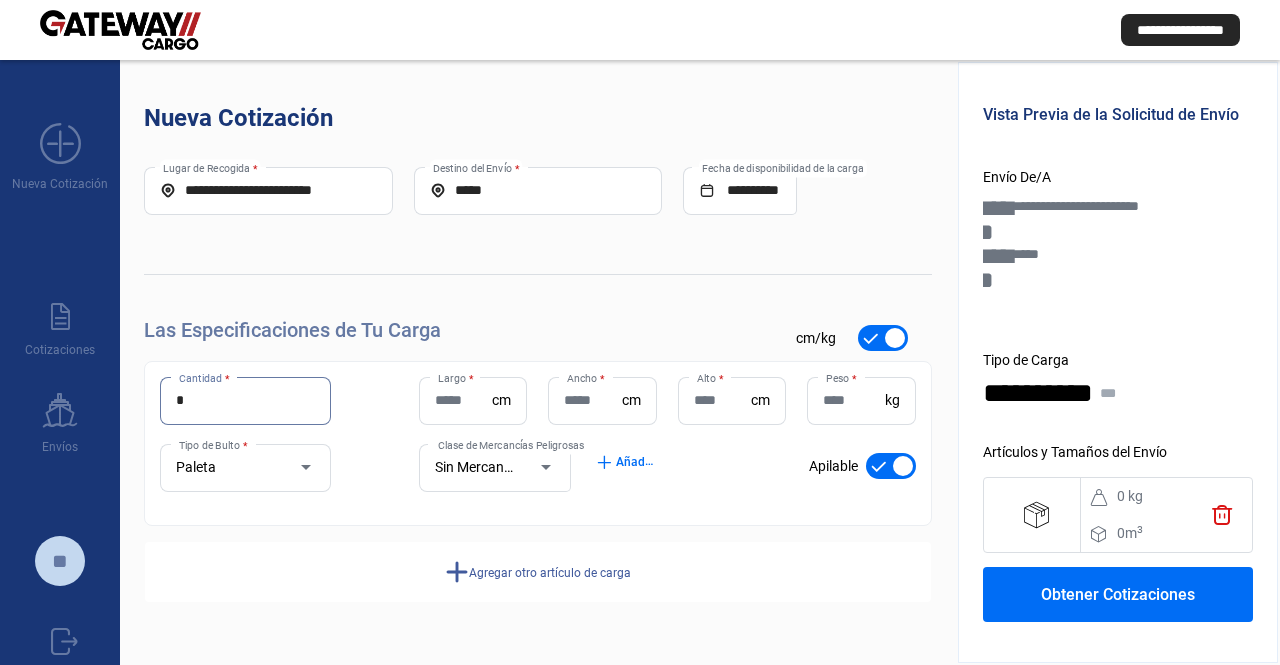 type on "*" 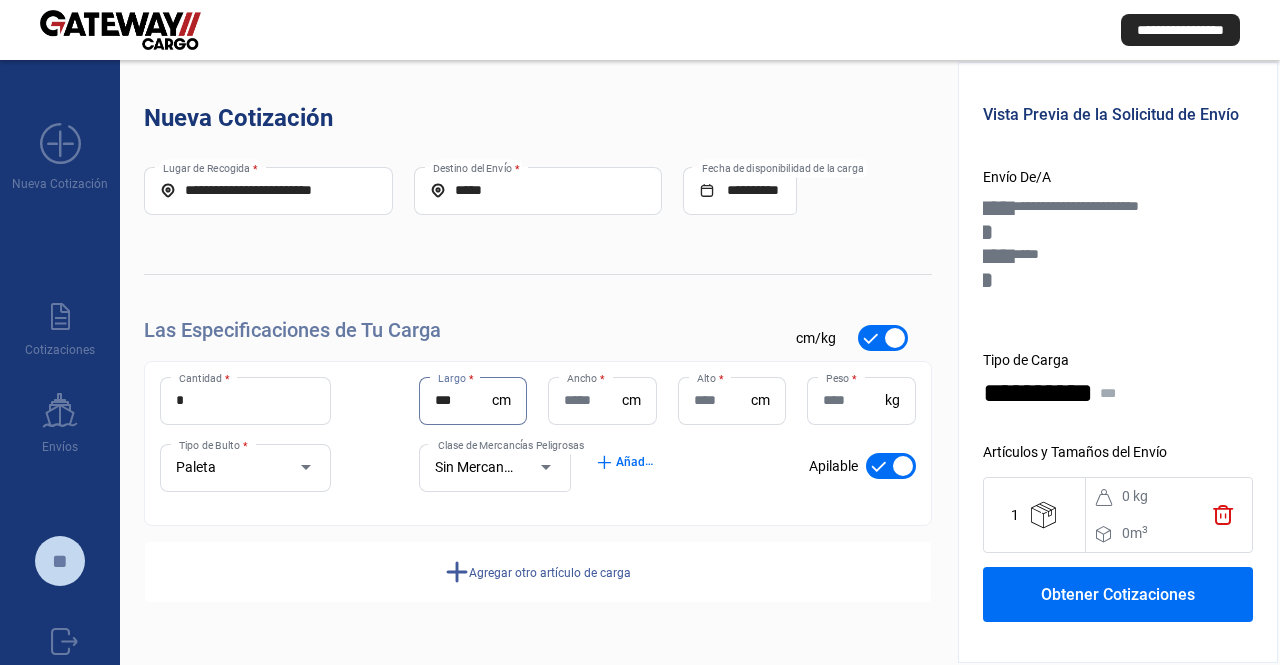 type on "***" 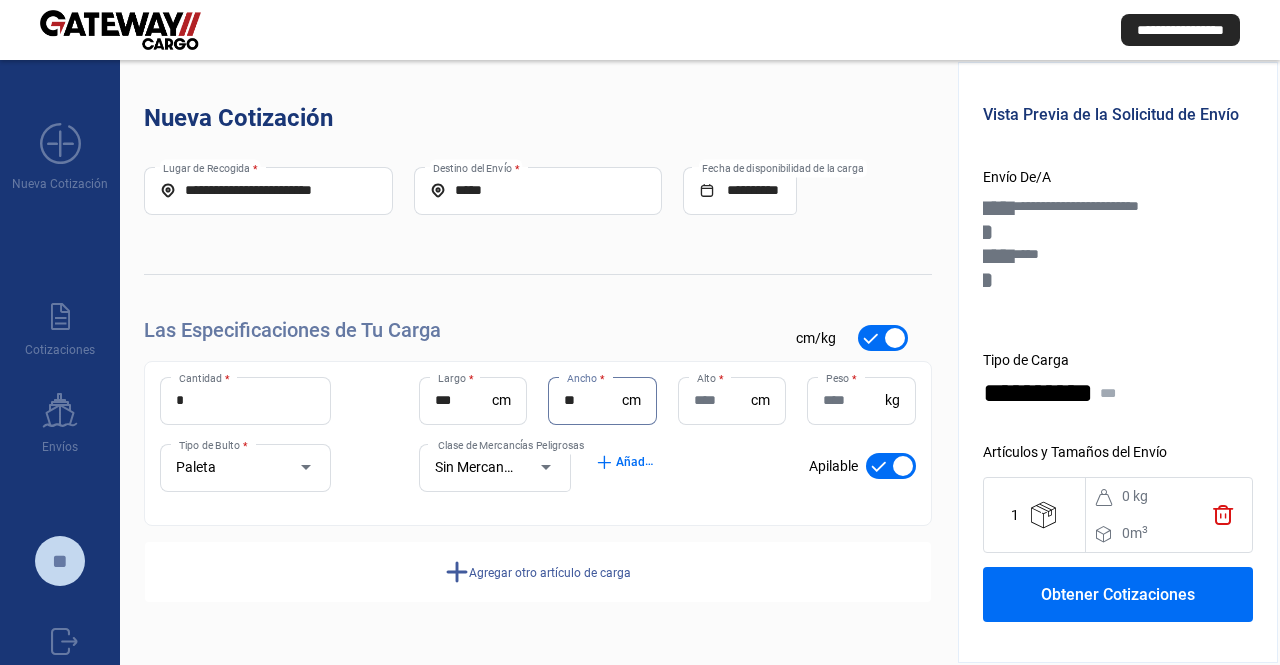 type on "**" 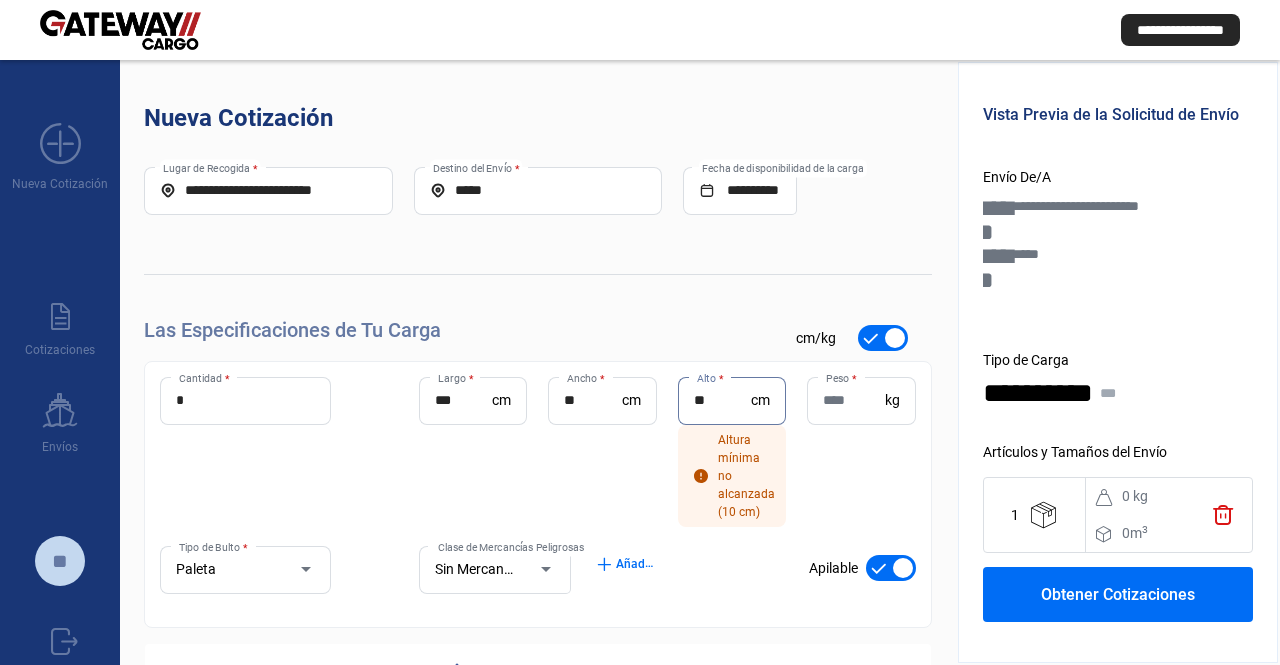 type on "**" 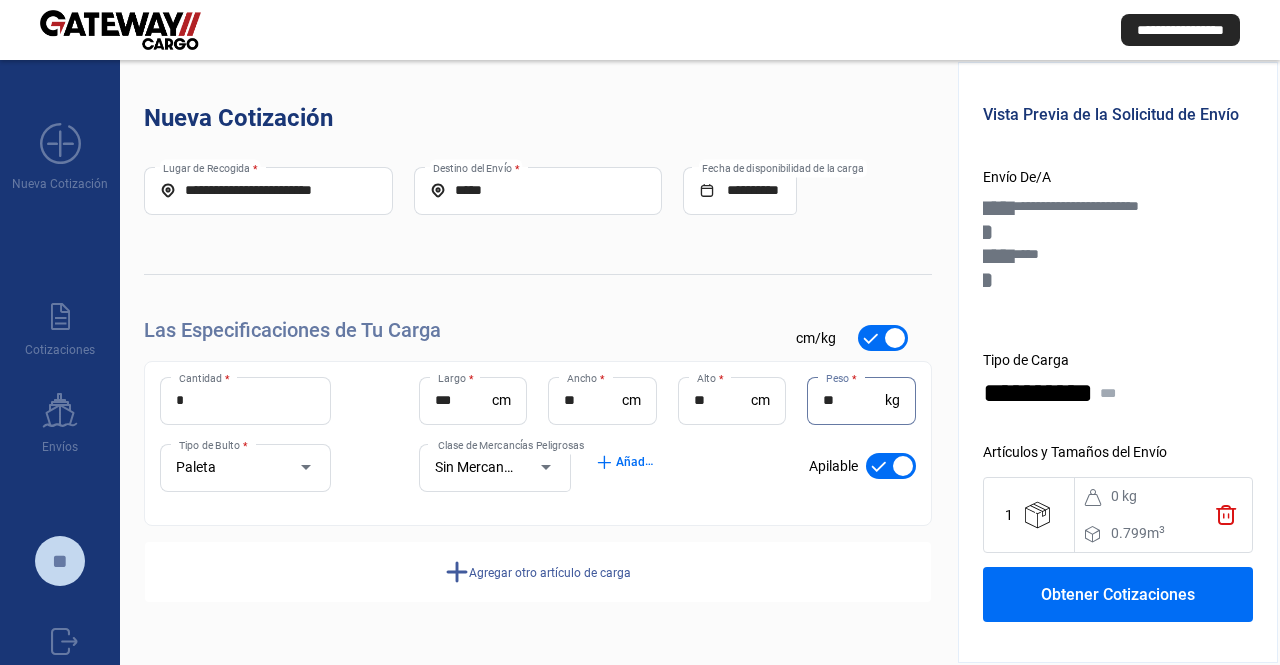 type on "**" 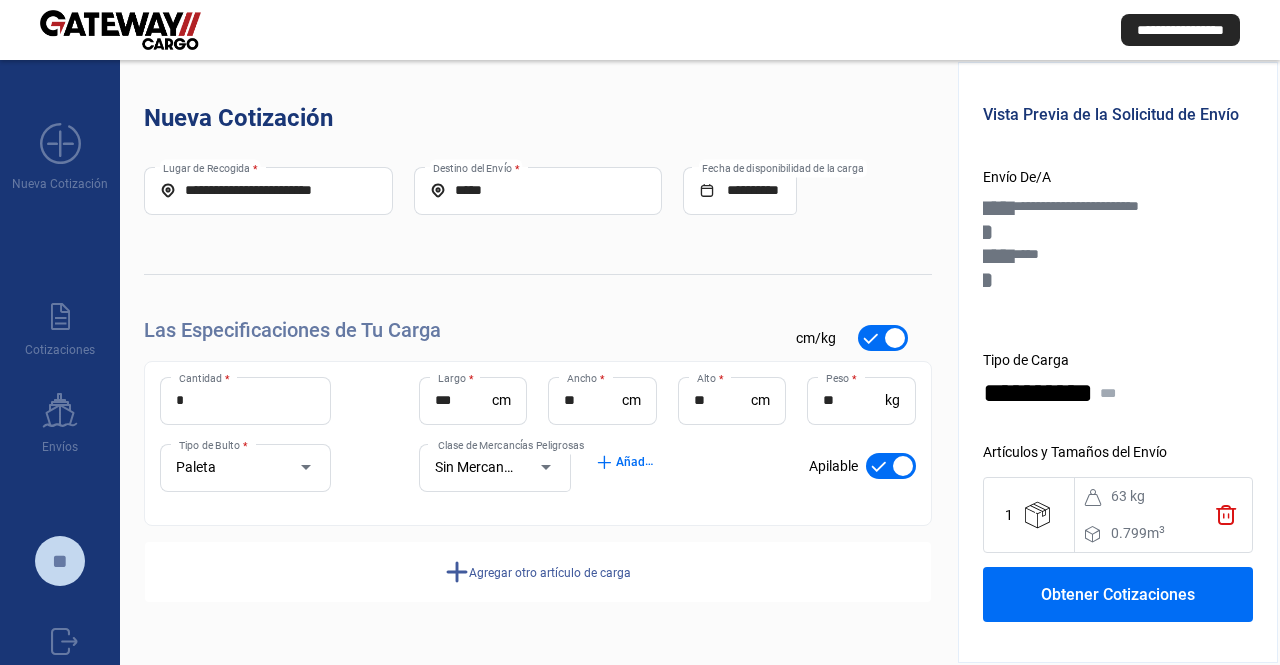 drag, startPoint x: 573, startPoint y: 565, endPoint x: 562, endPoint y: 569, distance: 11.7046995 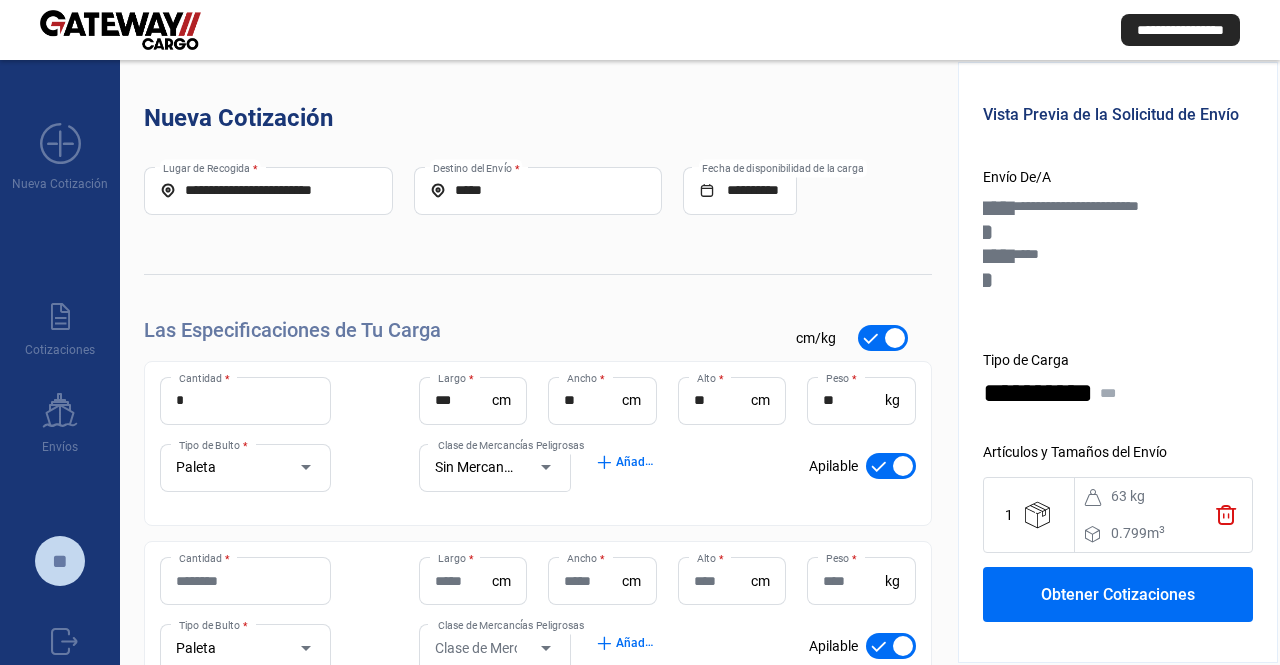click on "Cantidad *" at bounding box center (245, 581) 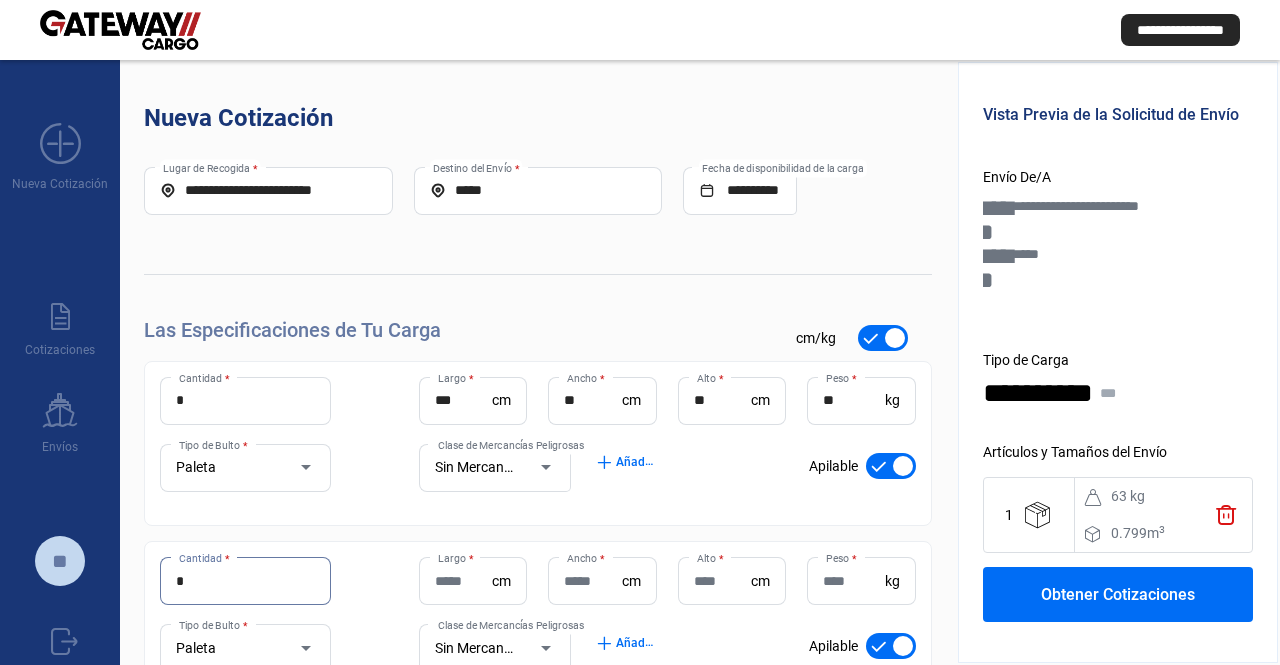 type on "*" 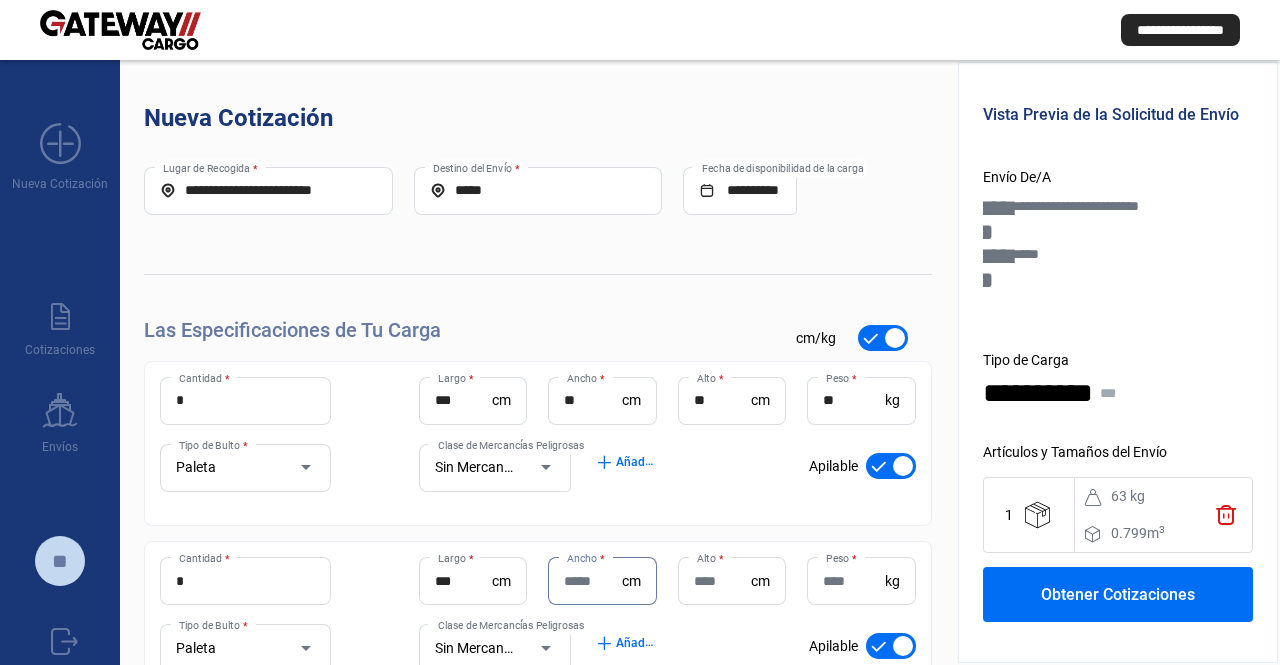 click on "***" at bounding box center [463, 581] 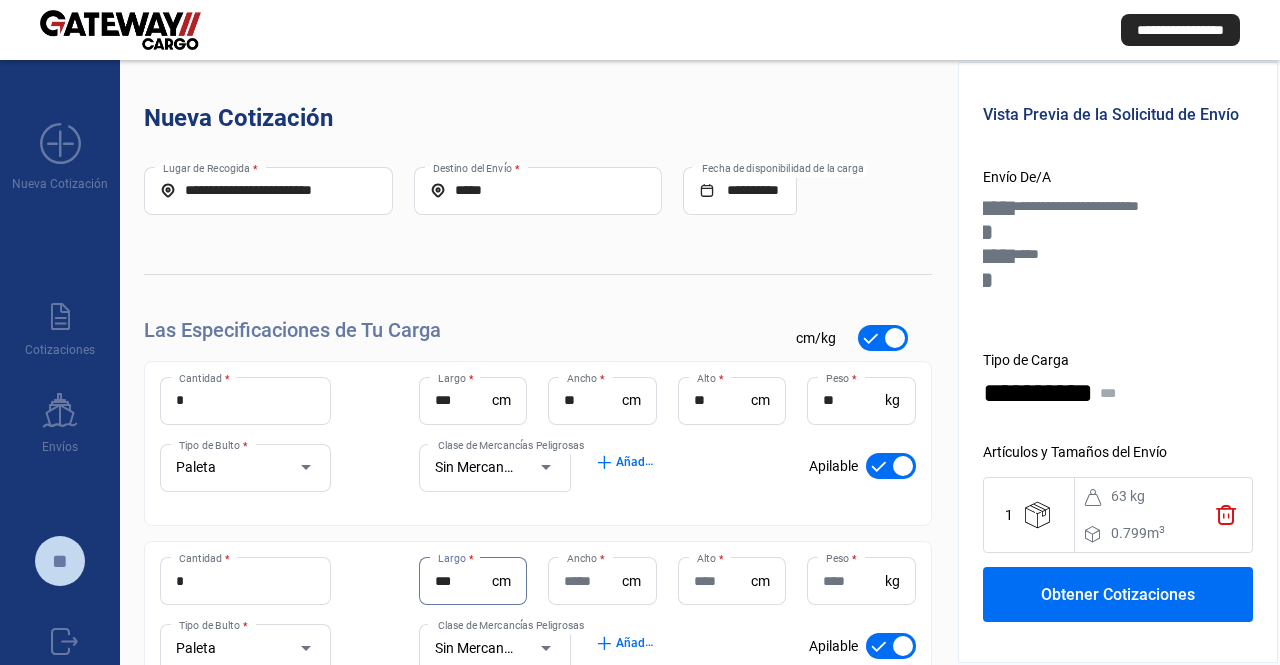 click on "***" at bounding box center [463, 581] 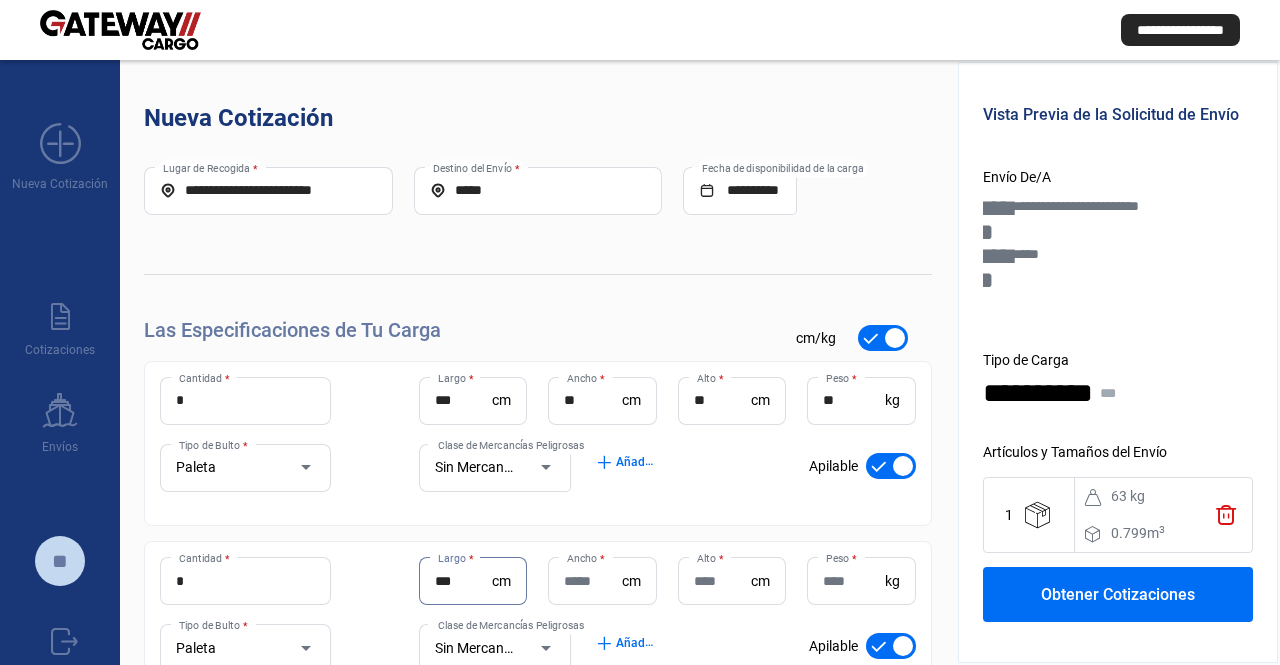 type on "***" 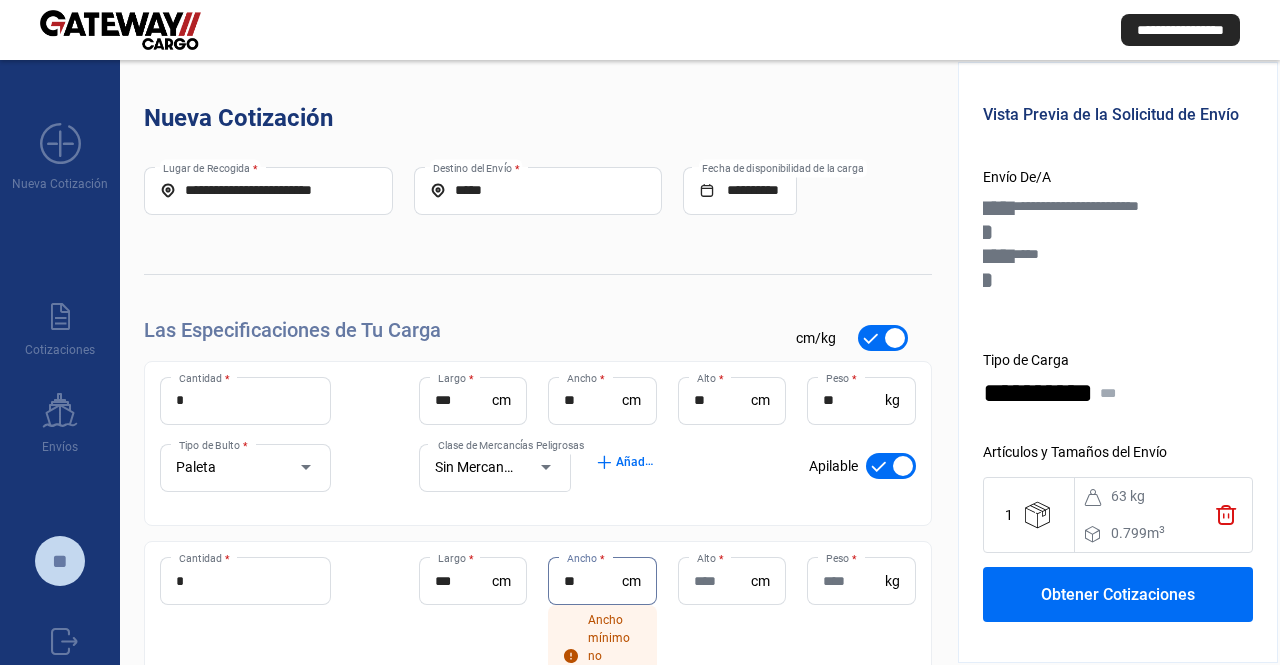type on "**" 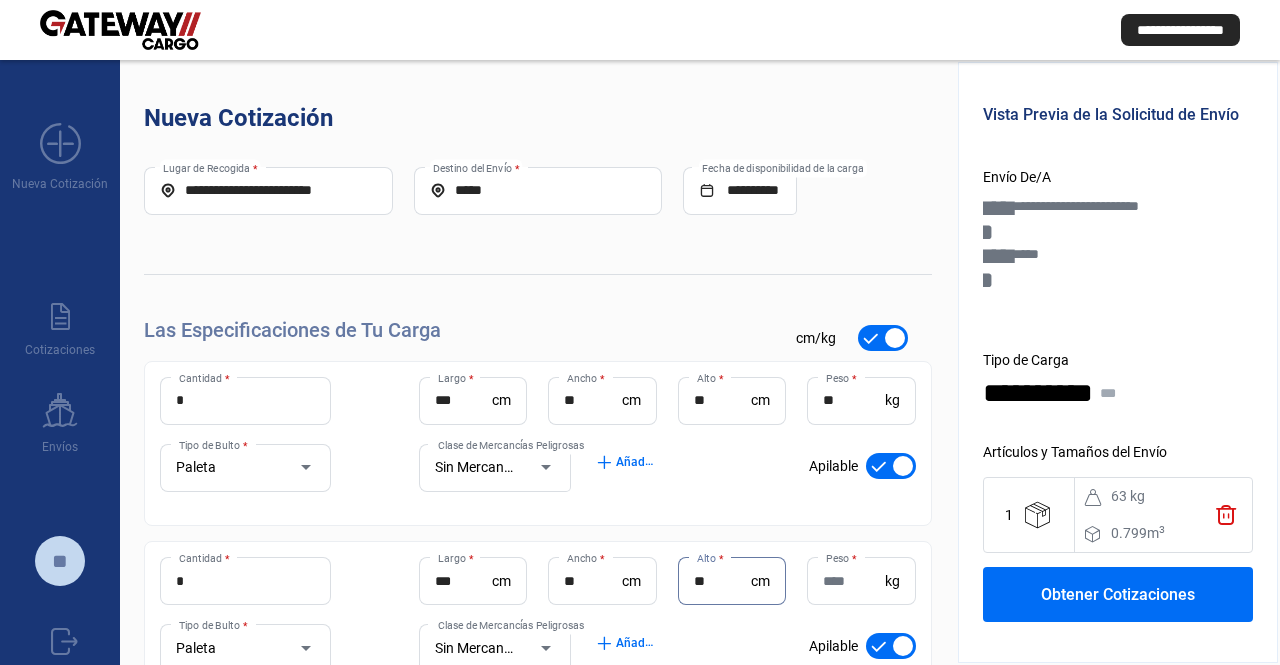 type on "**" 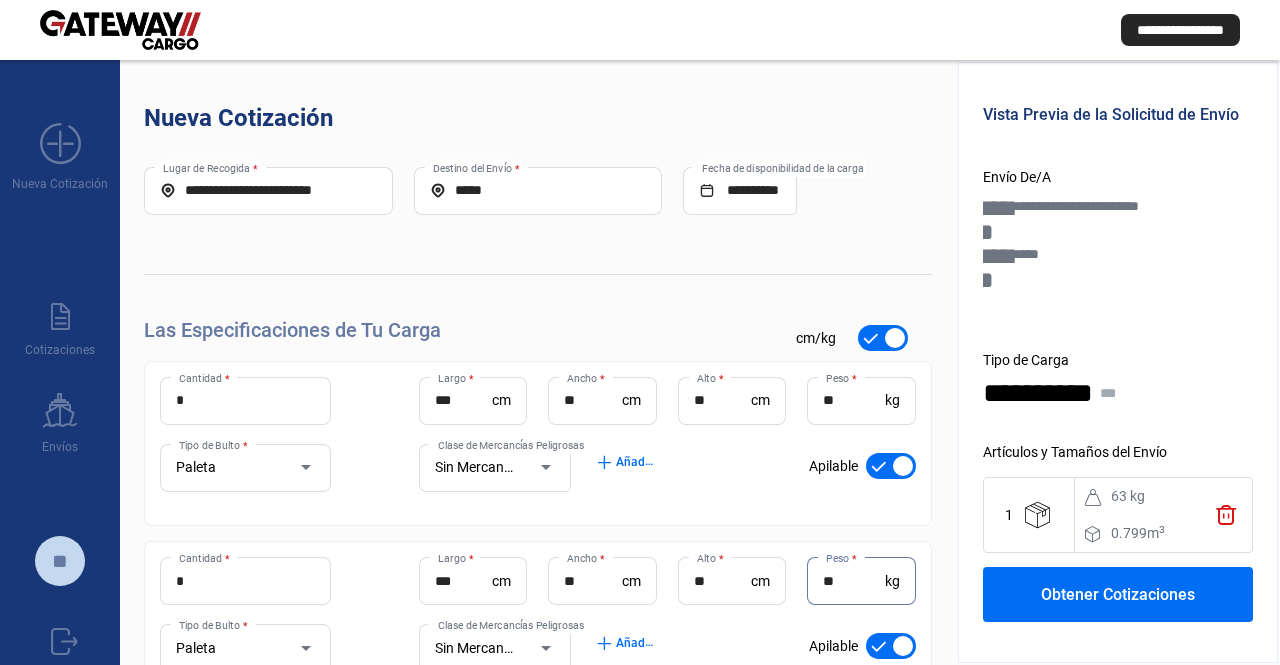 type on "**" 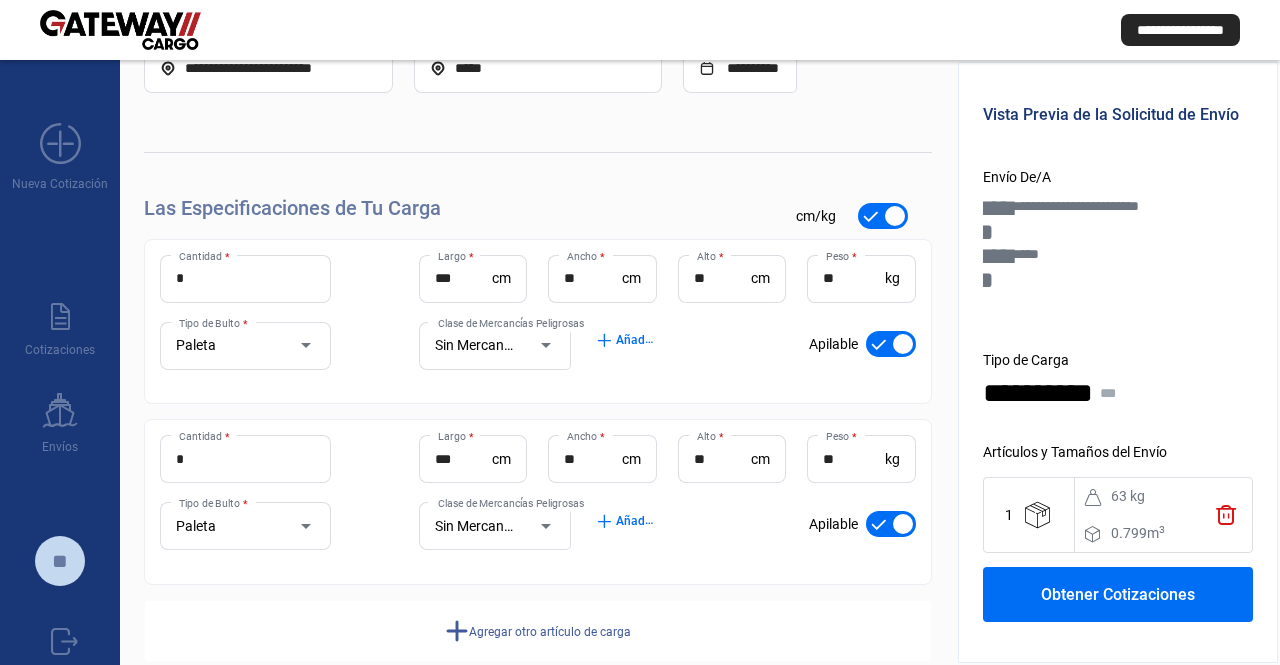 drag, startPoint x: 620, startPoint y: 373, endPoint x: 614, endPoint y: 437, distance: 64.28063 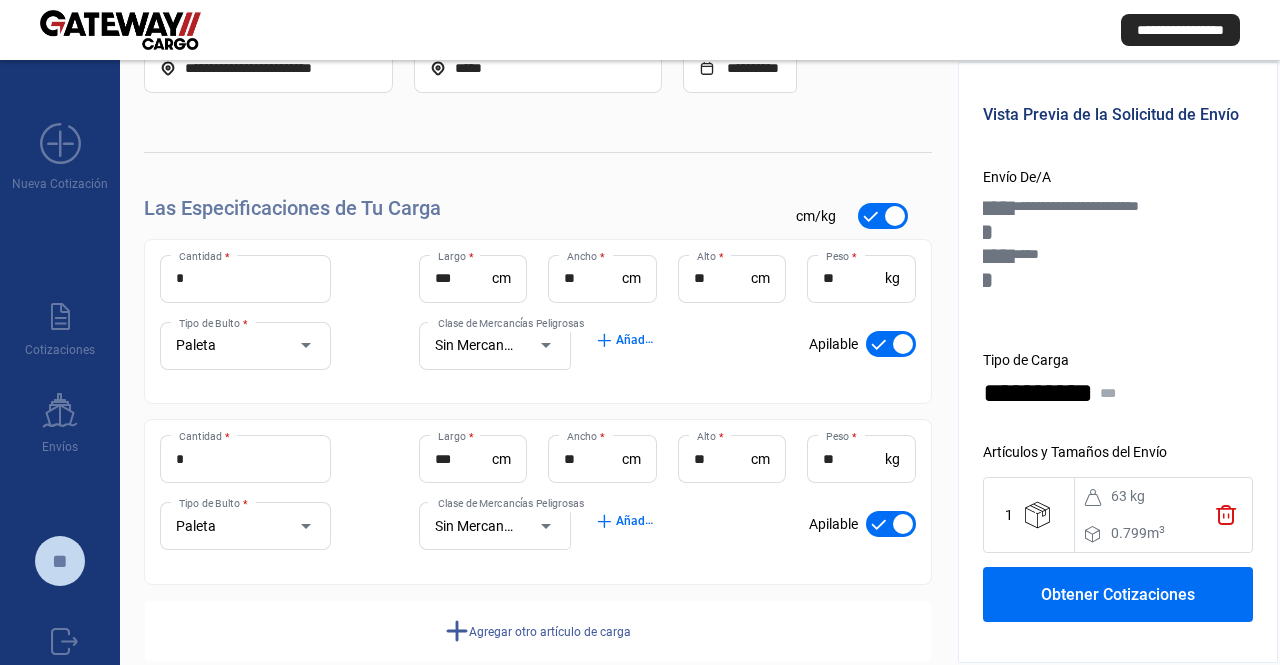 scroll, scrollTop: 138, scrollLeft: 0, axis: vertical 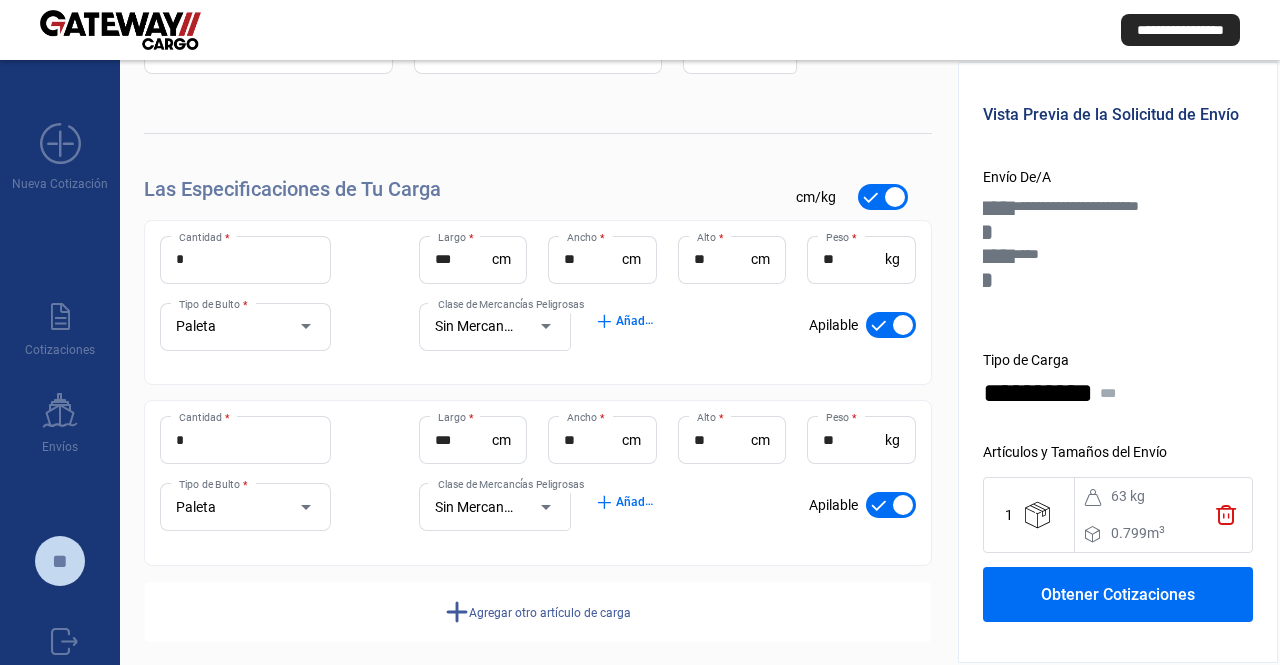 drag, startPoint x: 662, startPoint y: 553, endPoint x: 568, endPoint y: 603, distance: 106.47065 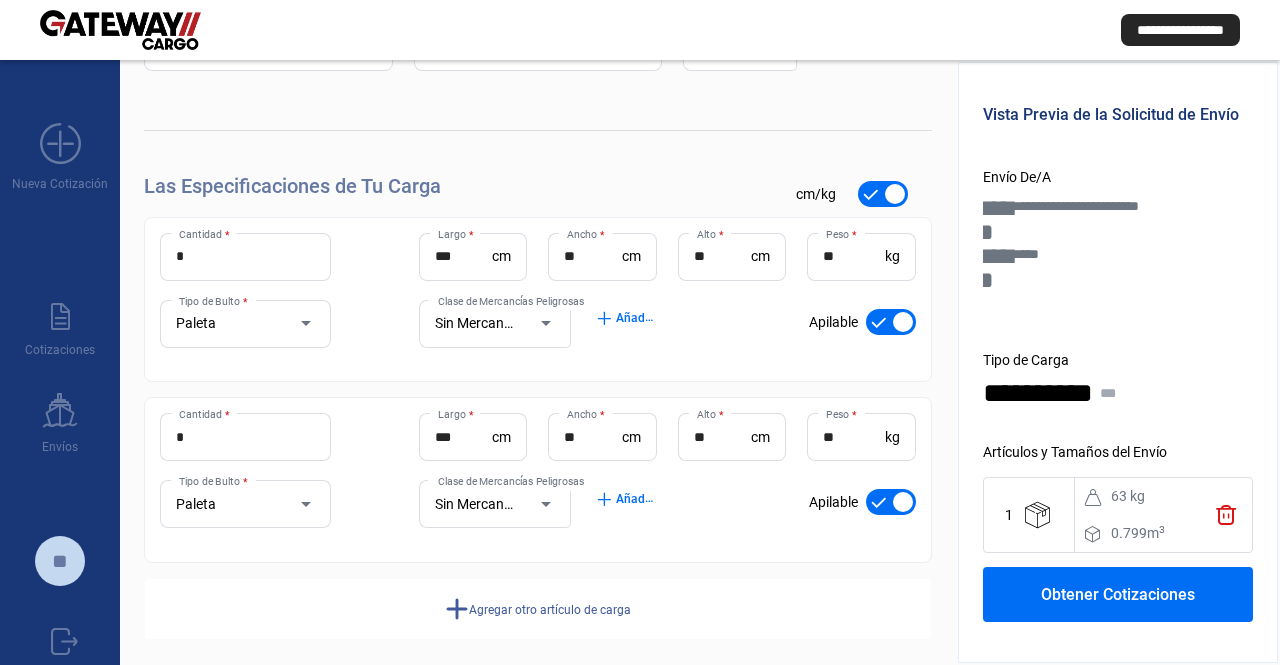 drag, startPoint x: 512, startPoint y: 612, endPoint x: 324, endPoint y: 470, distance: 235.60136 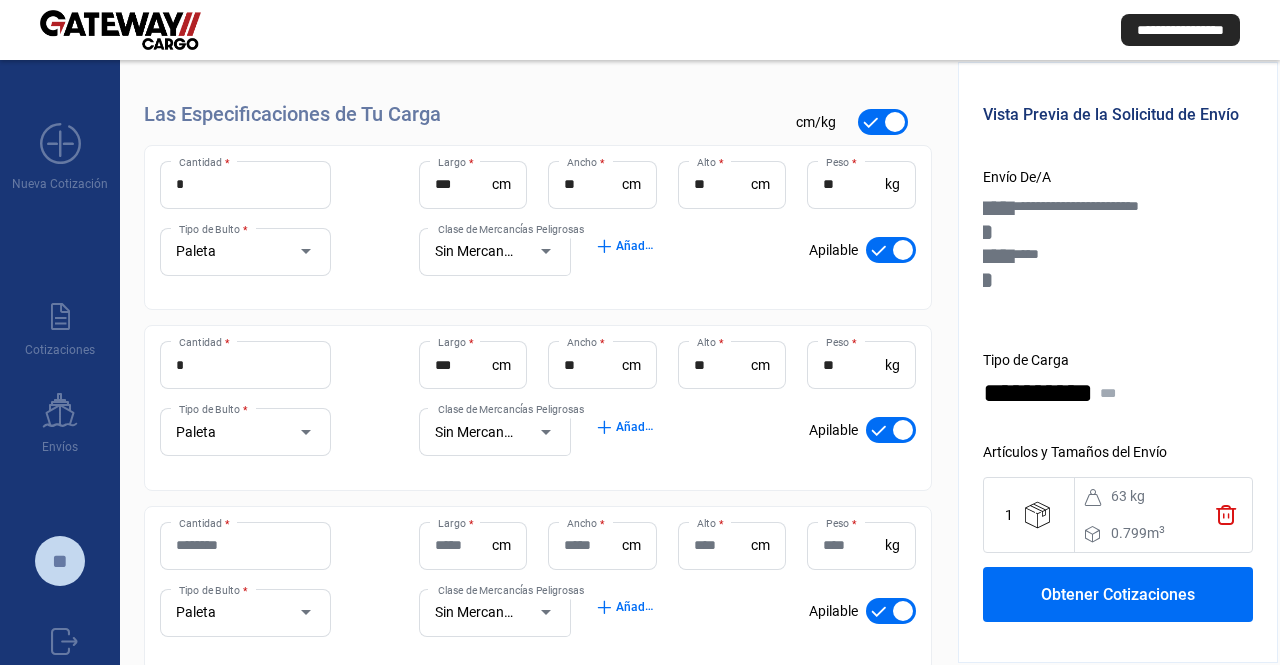 scroll, scrollTop: 228, scrollLeft: 0, axis: vertical 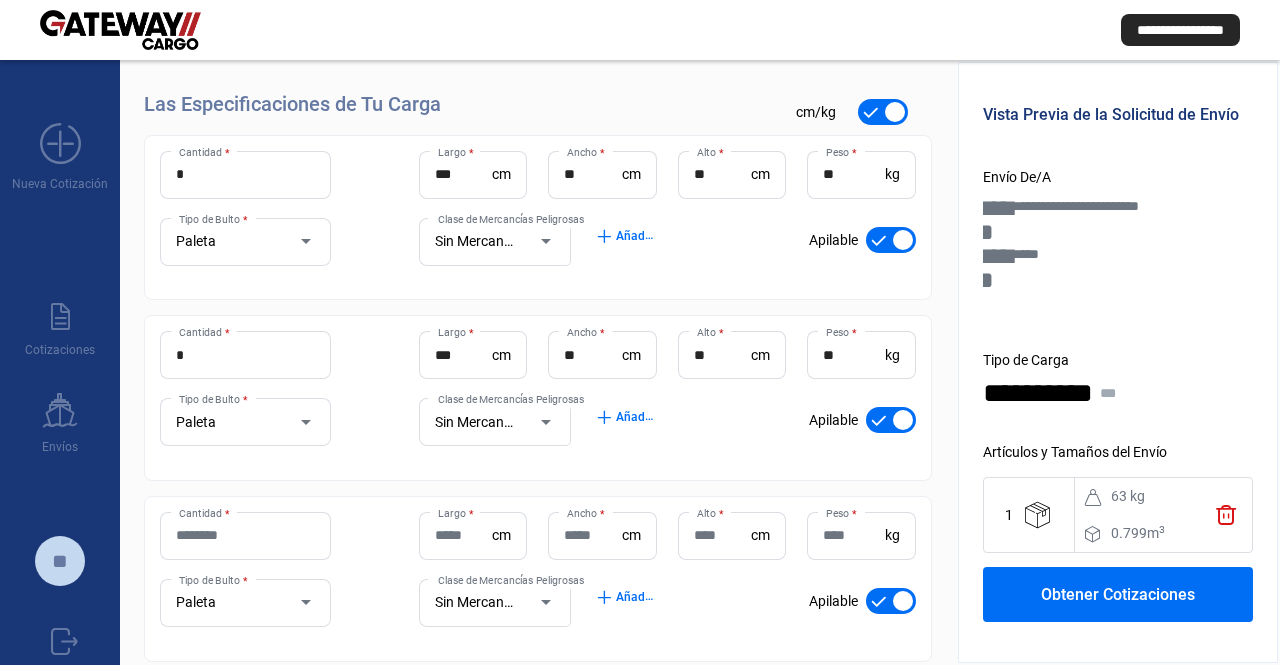 drag, startPoint x: 370, startPoint y: 409, endPoint x: 290, endPoint y: 470, distance: 100.60318 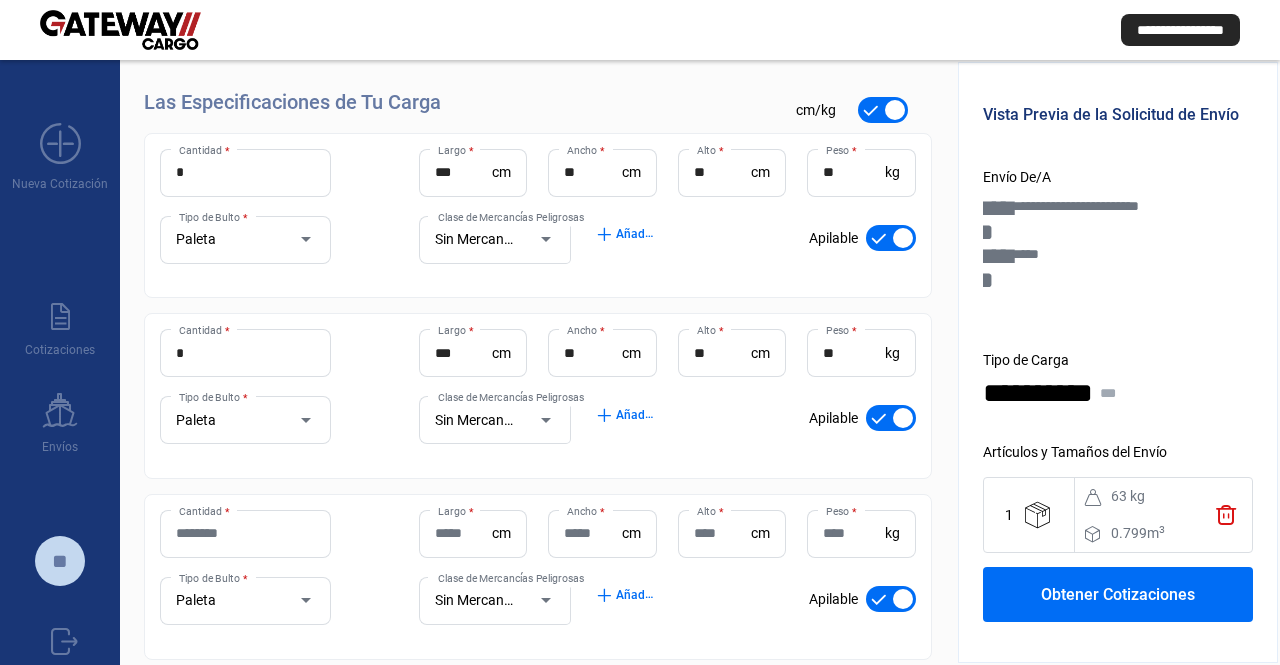 click on "Cantidad *" at bounding box center (245, 534) 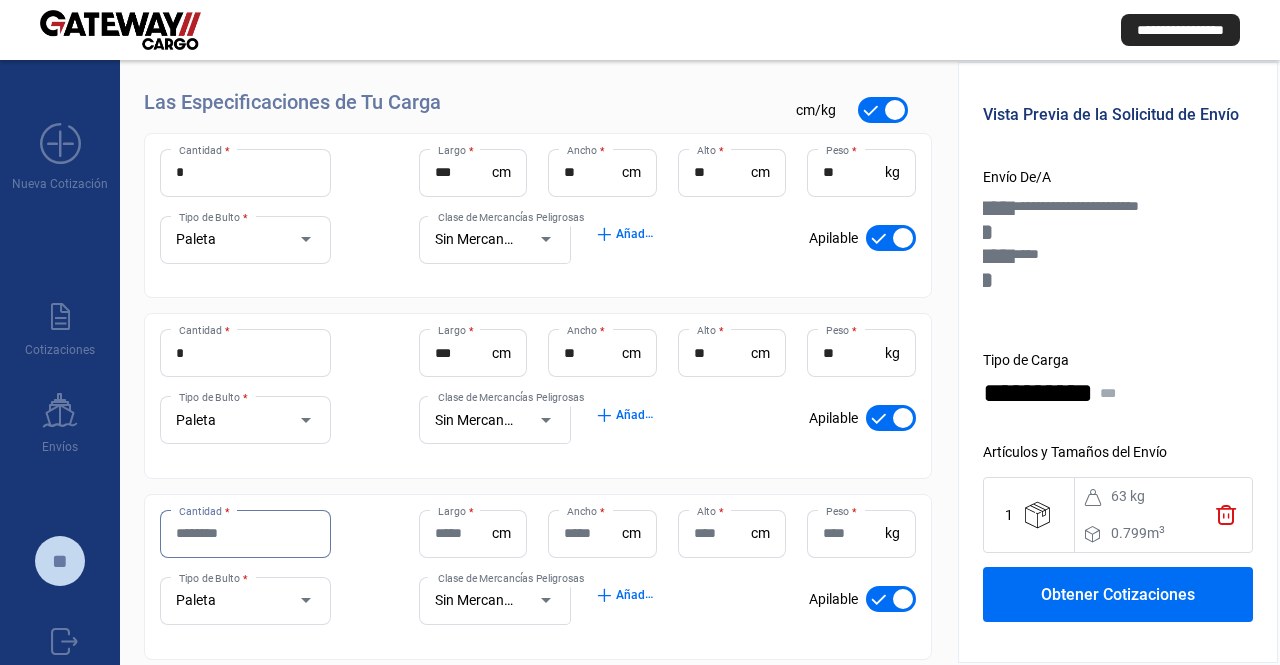 click on "Cantidad *" at bounding box center [245, 533] 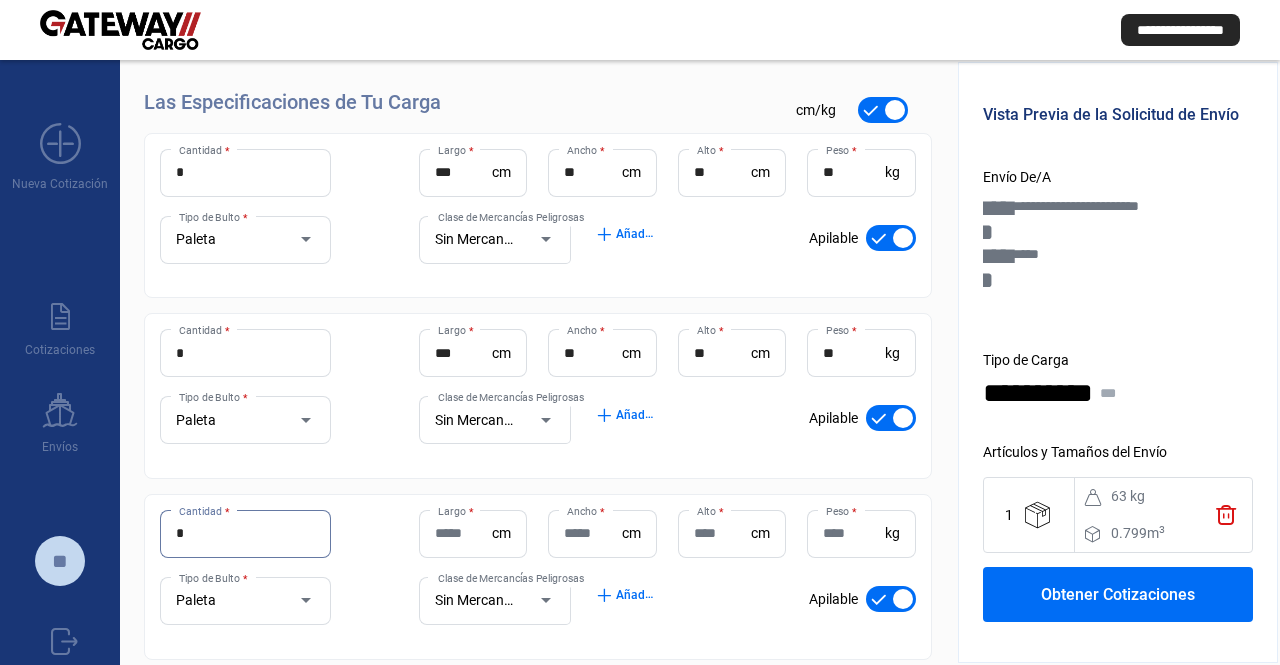 type on "*" 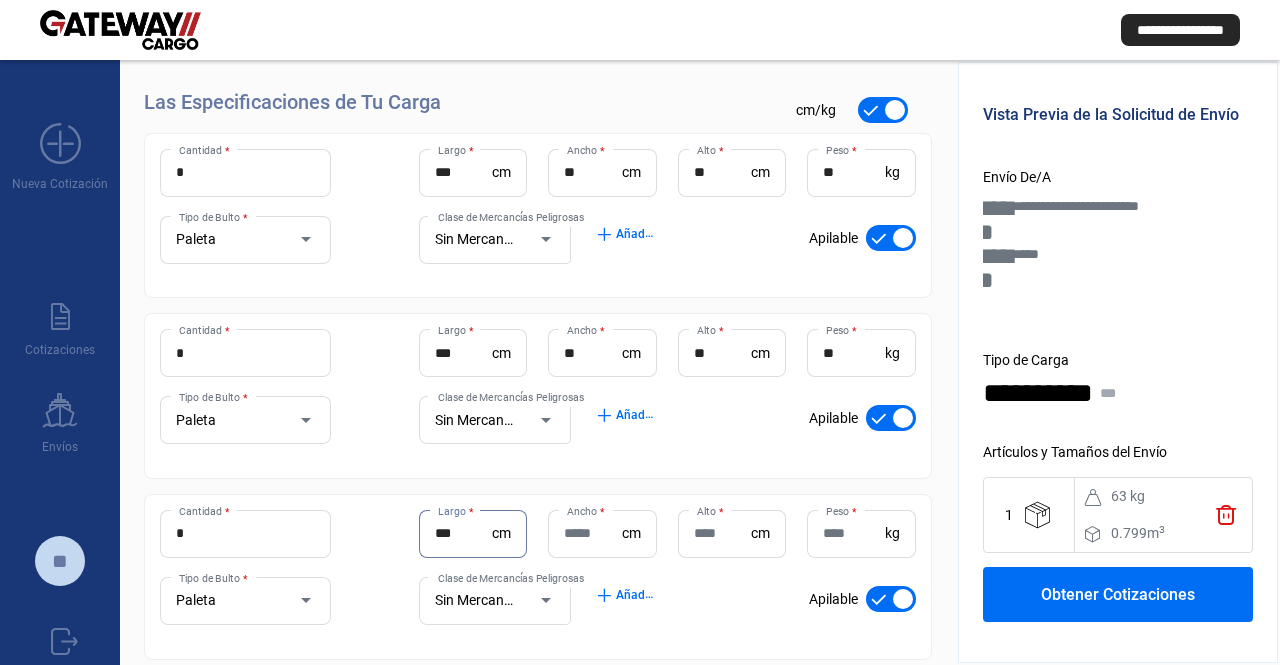 type on "***" 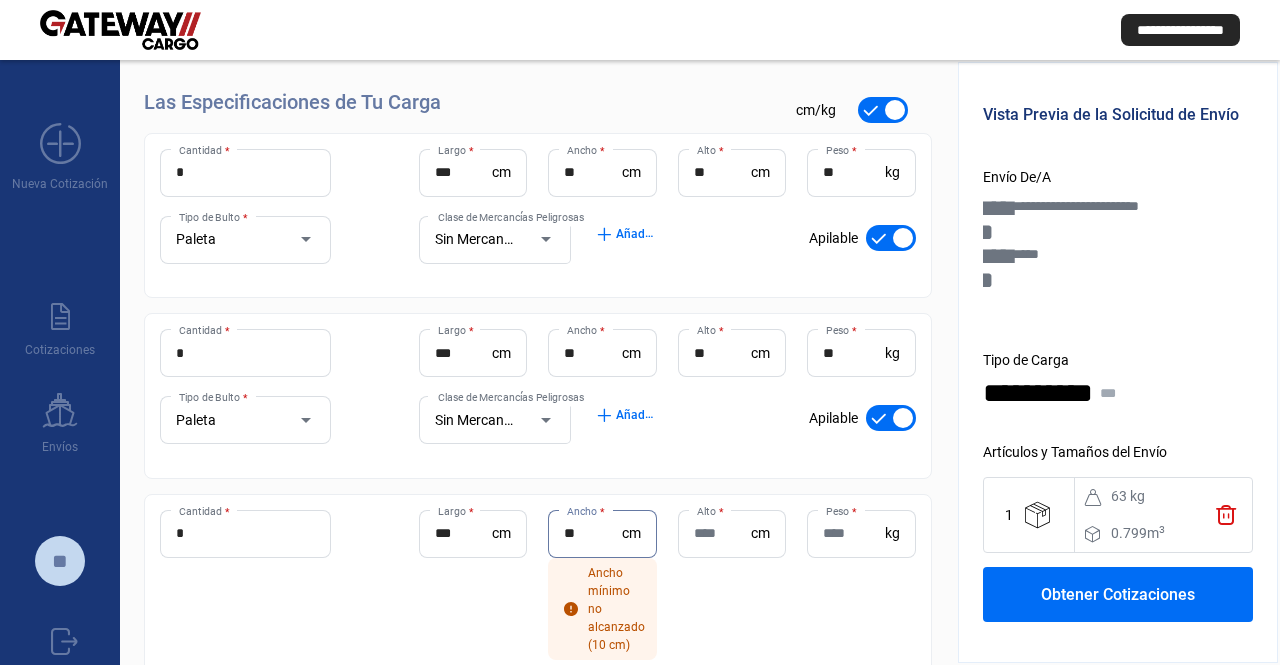 type on "**" 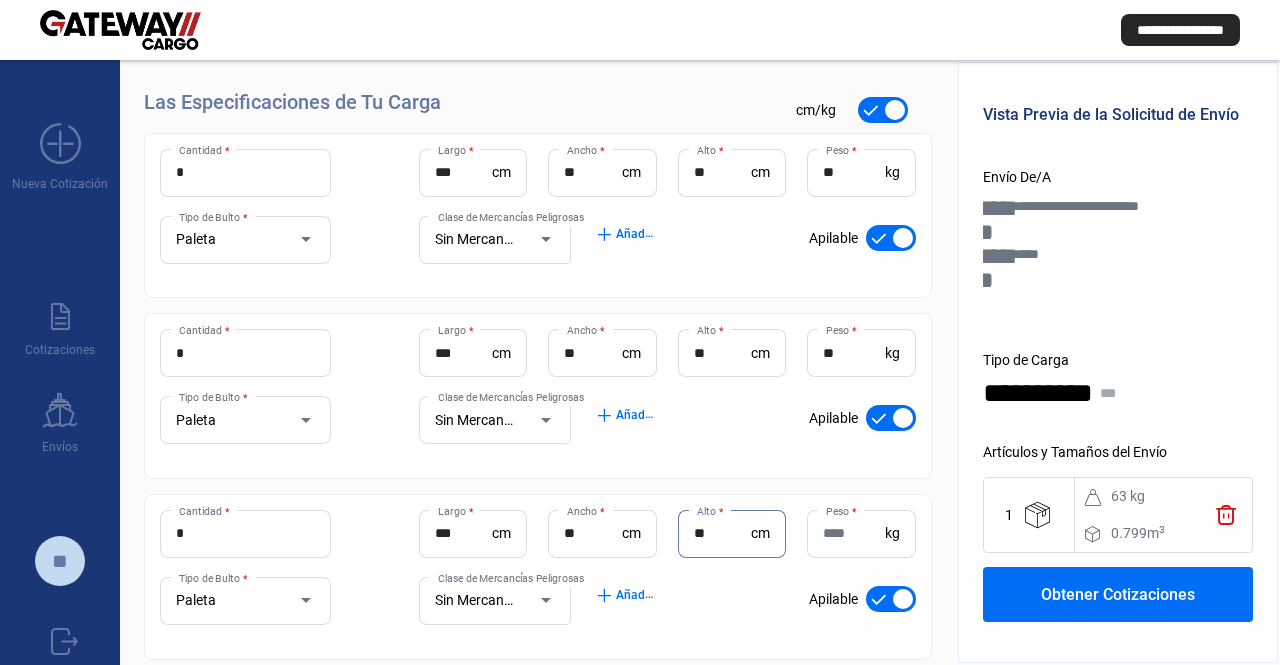 type on "**" 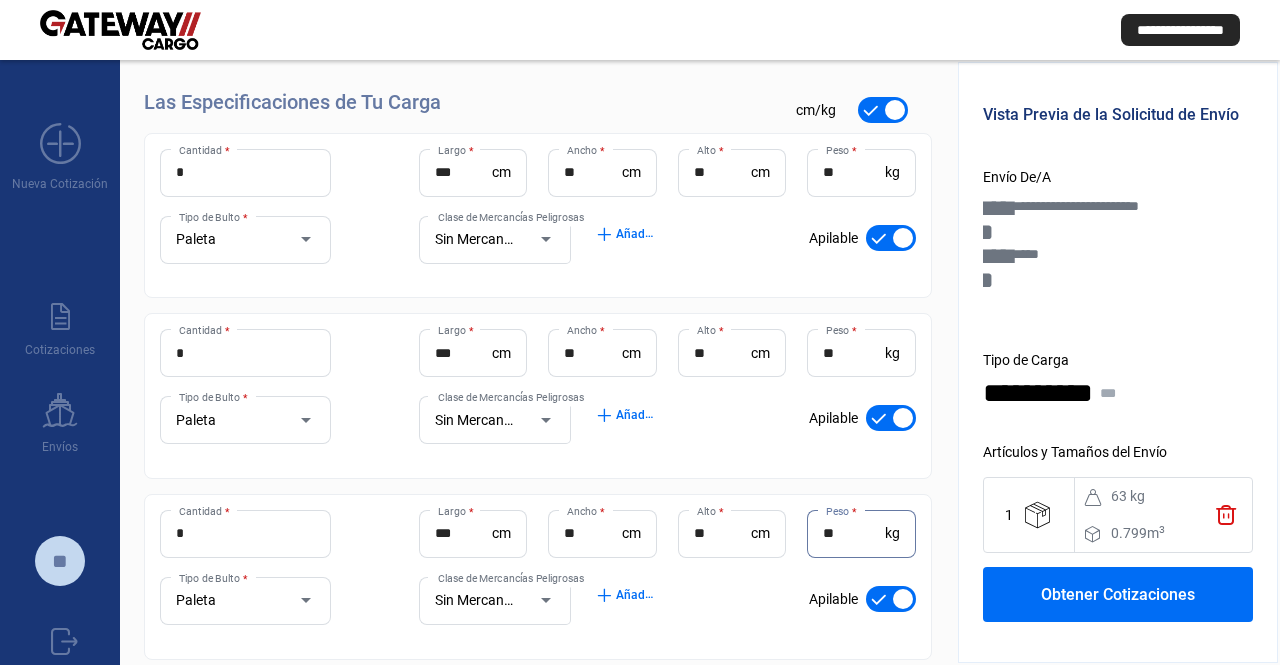 type on "**" 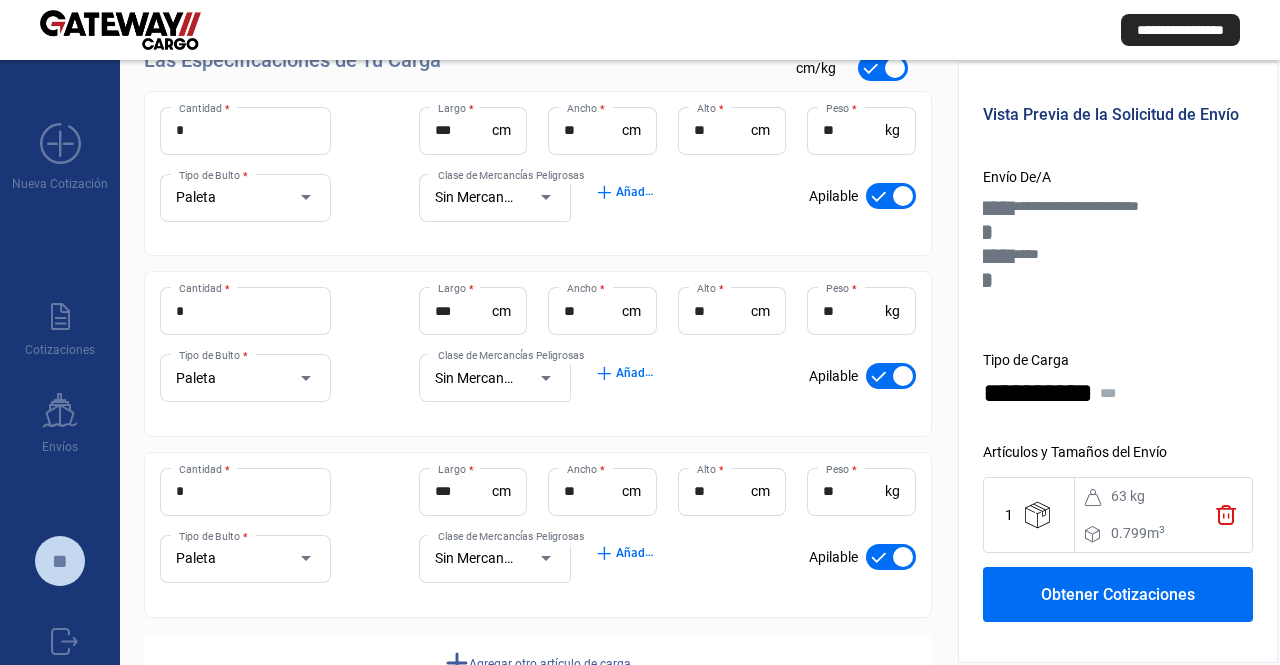 scroll, scrollTop: 318, scrollLeft: 0, axis: vertical 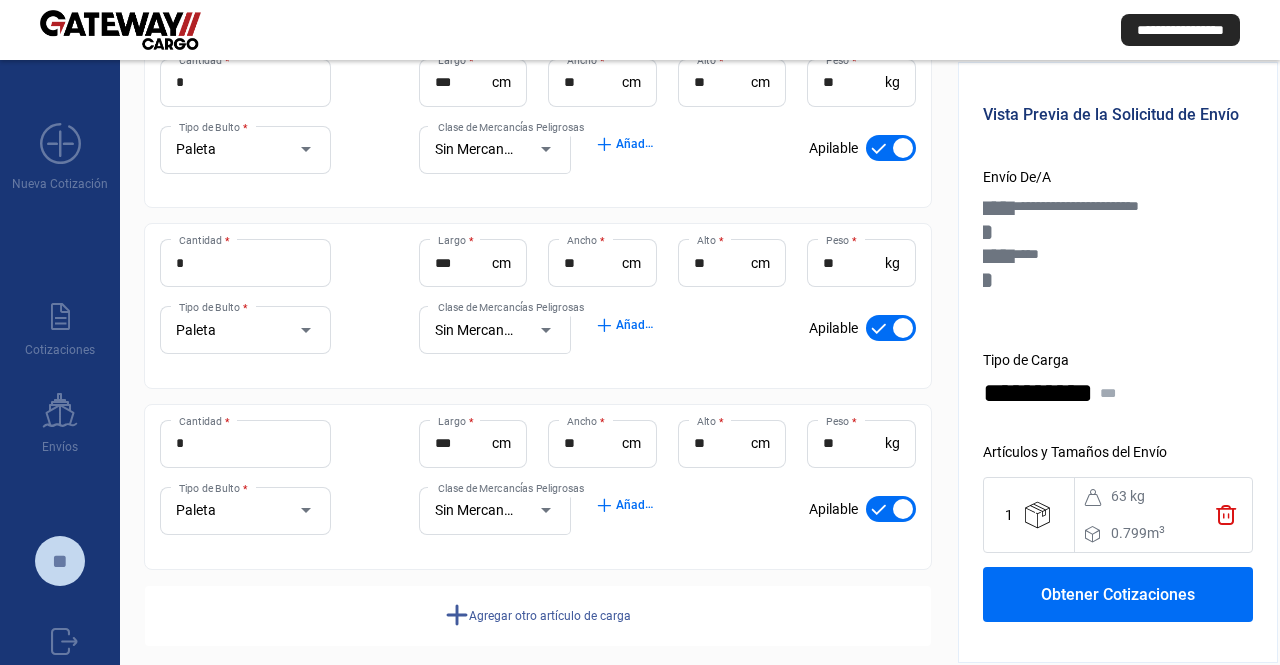 drag, startPoint x: 544, startPoint y: 478, endPoint x: 551, endPoint y: 563, distance: 85.28775 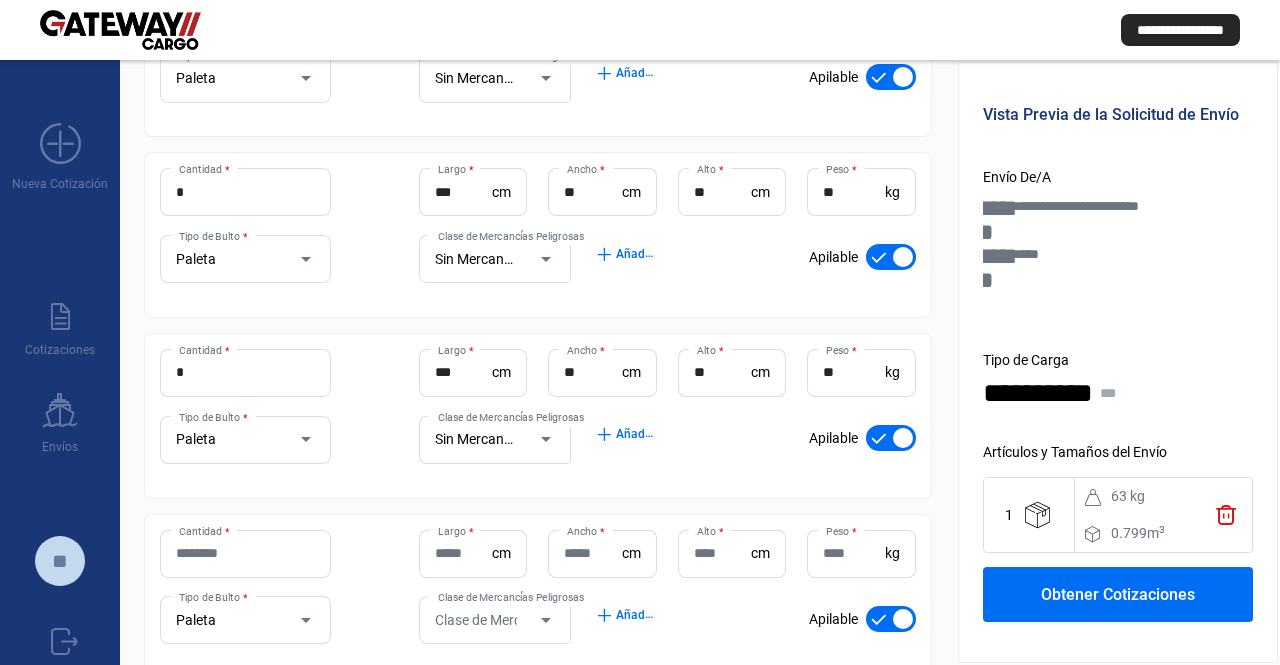 drag, startPoint x: 401, startPoint y: 395, endPoint x: 410, endPoint y: 505, distance: 110.36757 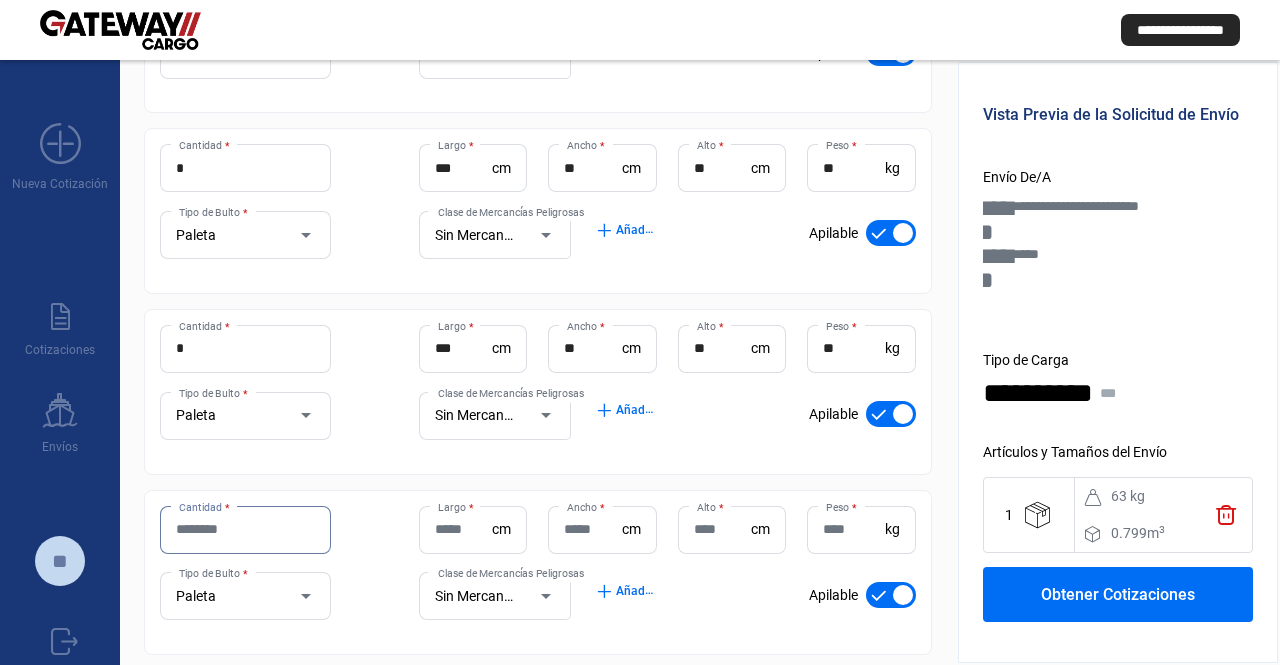 click on "Cantidad *" at bounding box center (245, 529) 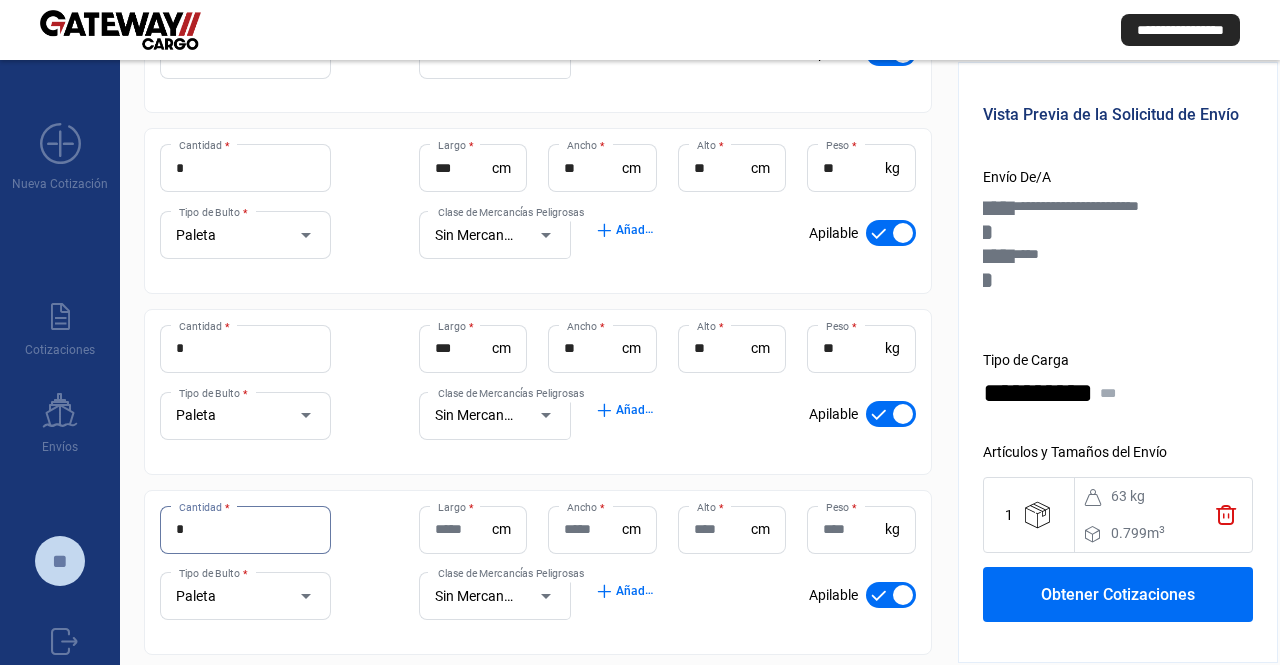 type on "*" 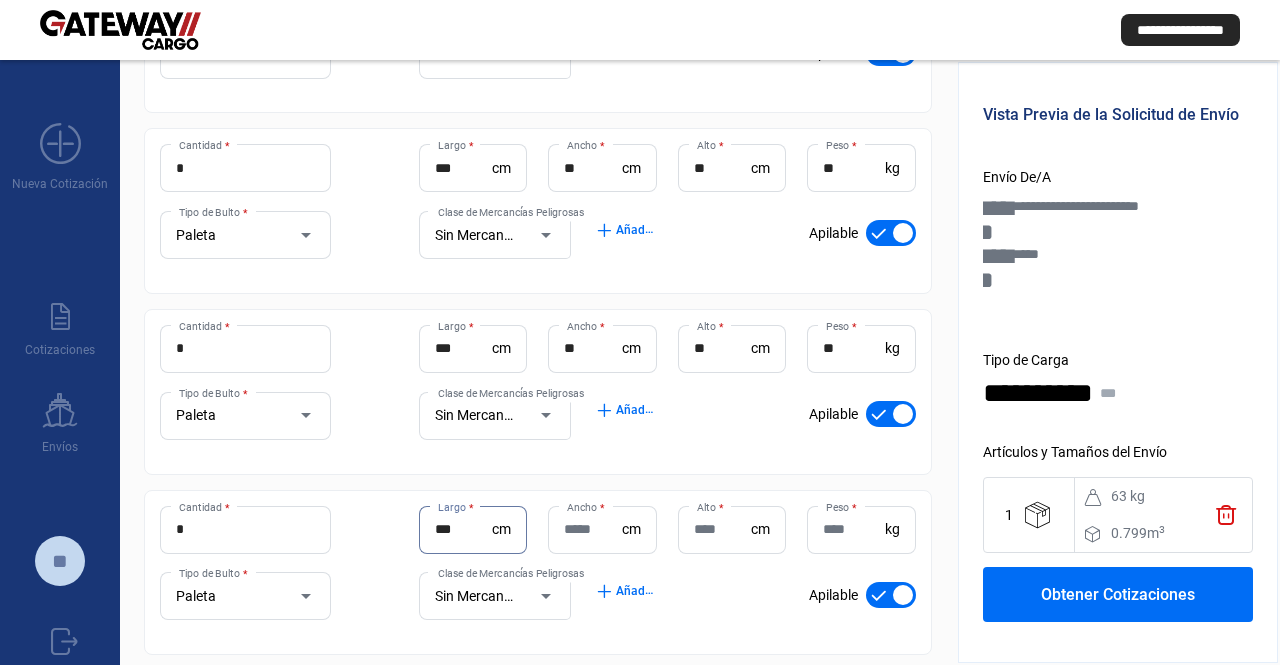 type on "***" 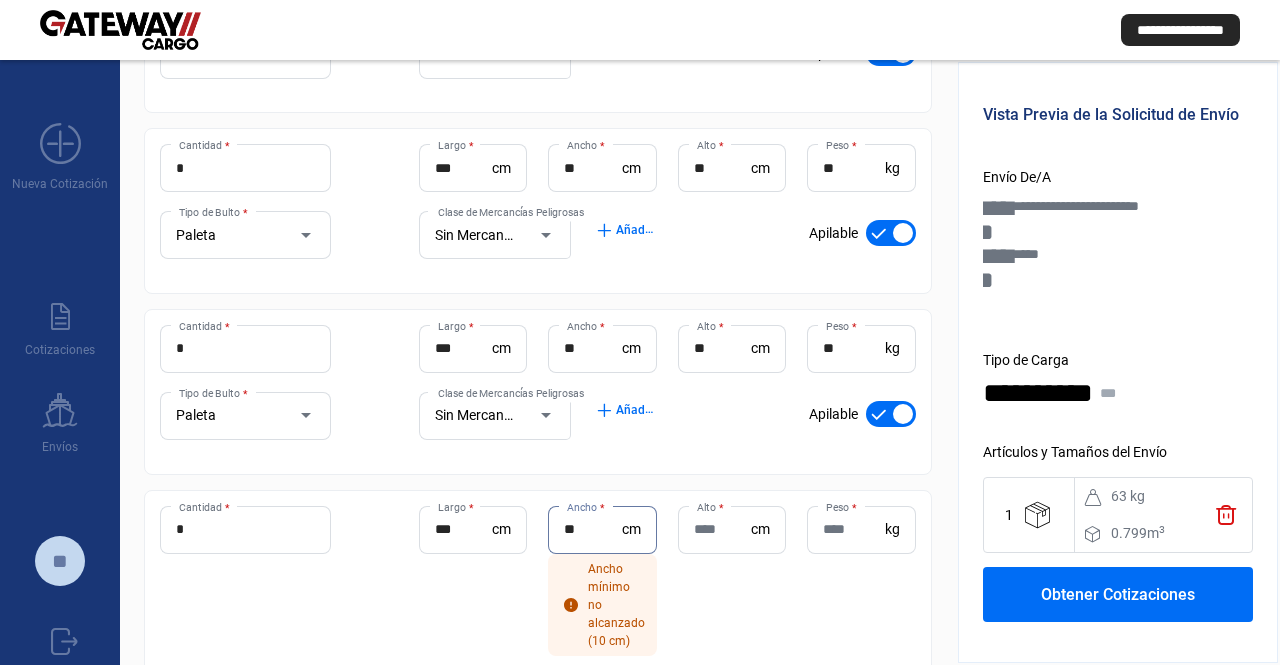 type on "**" 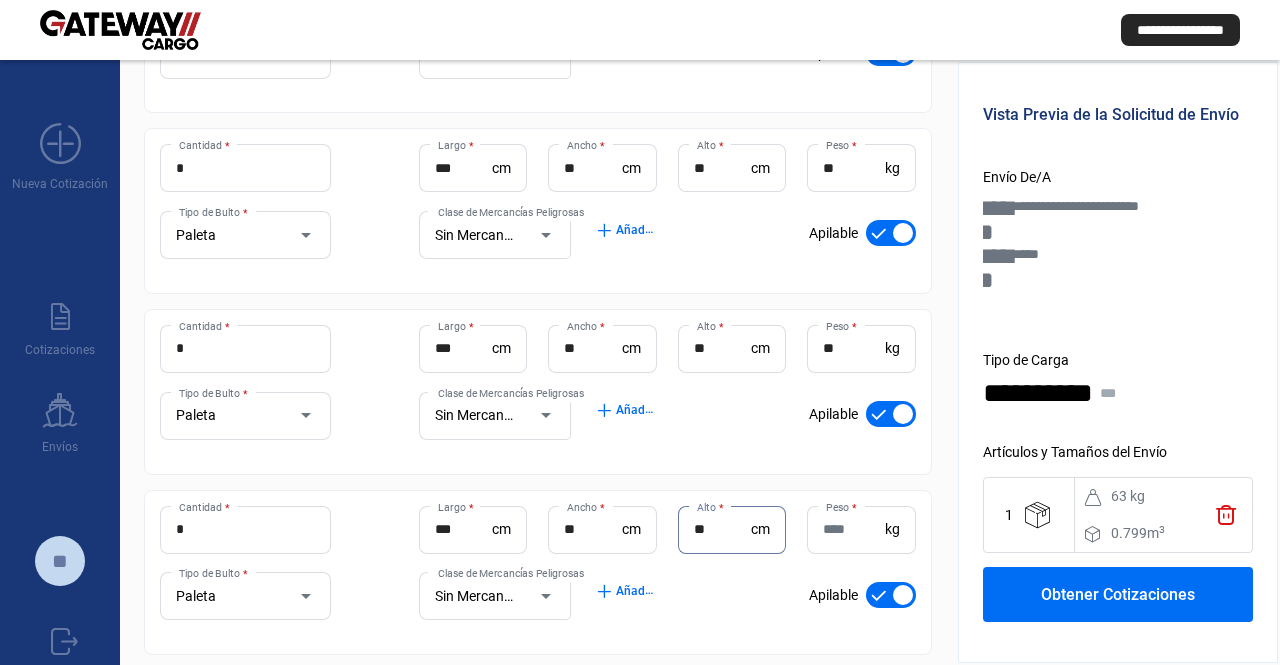 type on "**" 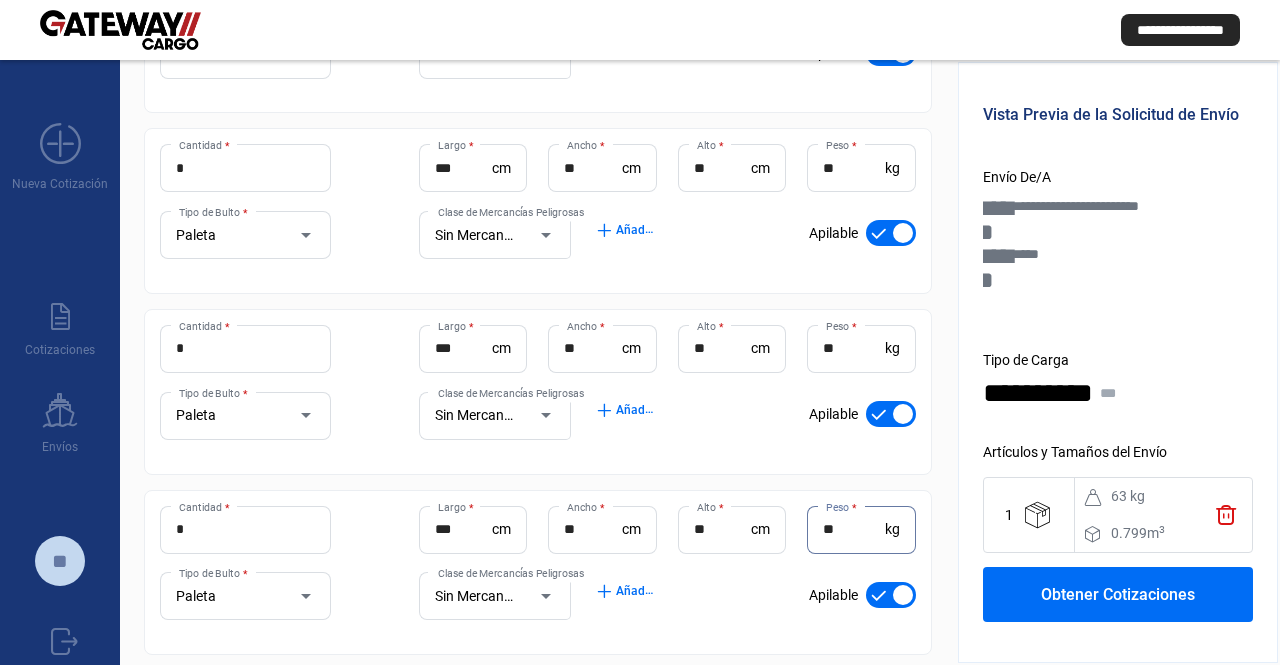 type on "**" 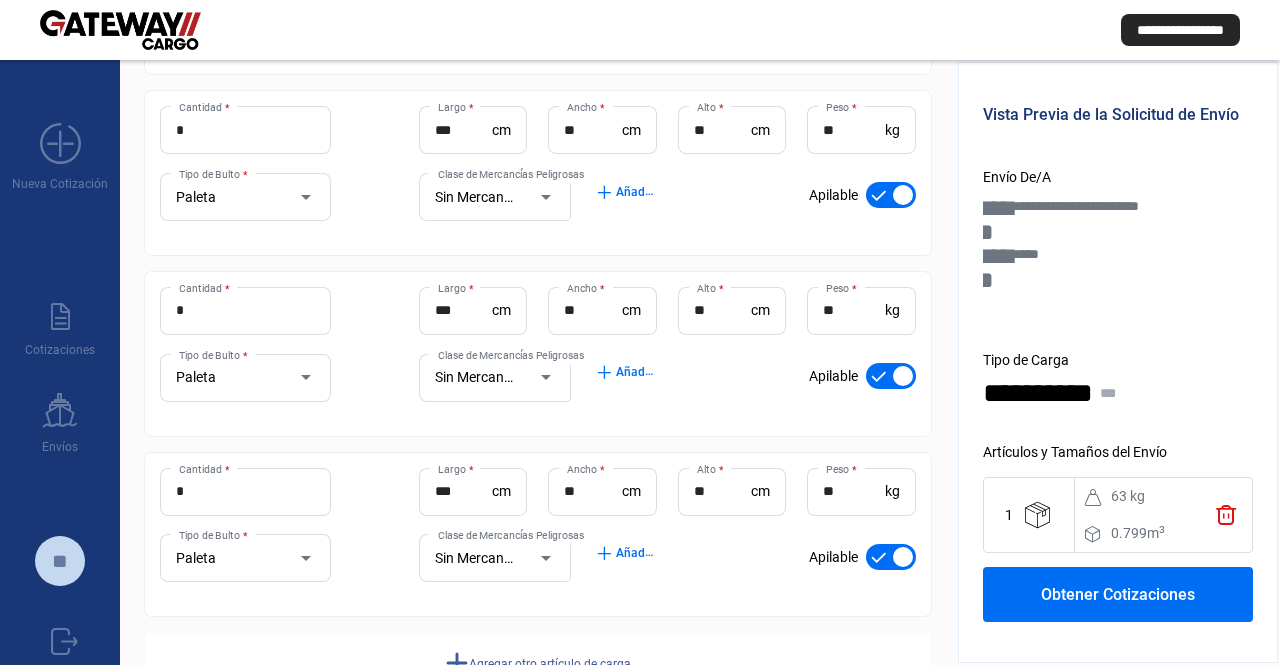 scroll, scrollTop: 517, scrollLeft: 0, axis: vertical 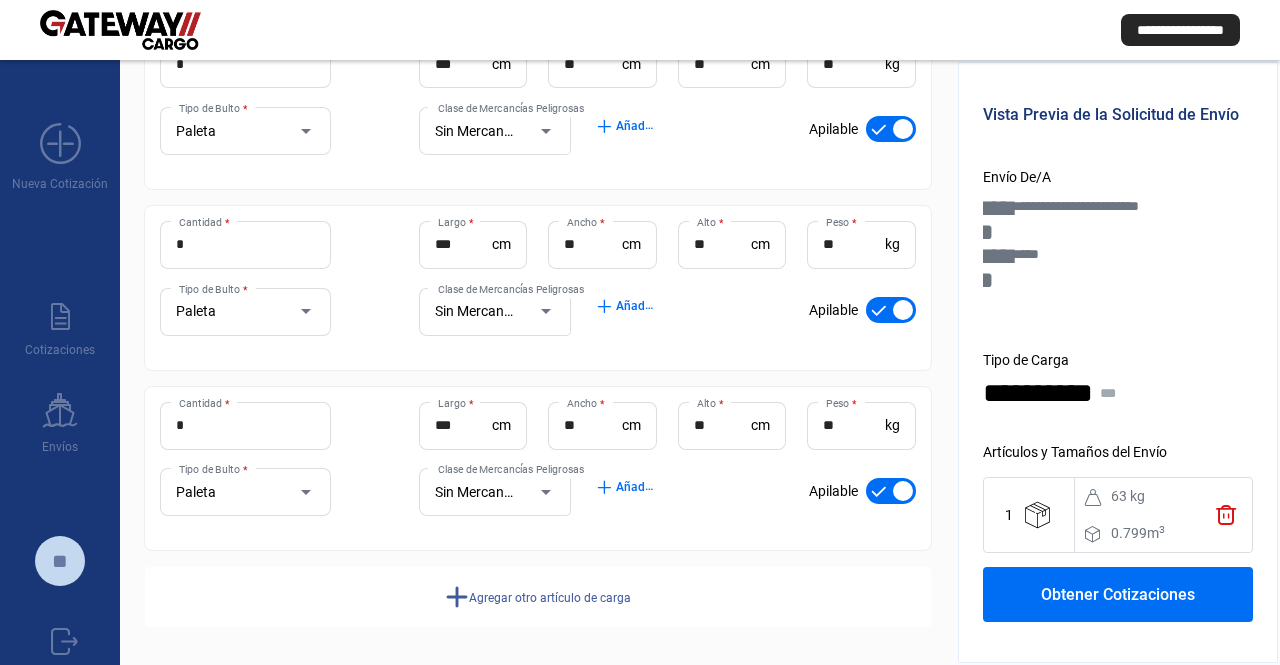 drag, startPoint x: 451, startPoint y: 490, endPoint x: 447, endPoint y: 597, distance: 107.07474 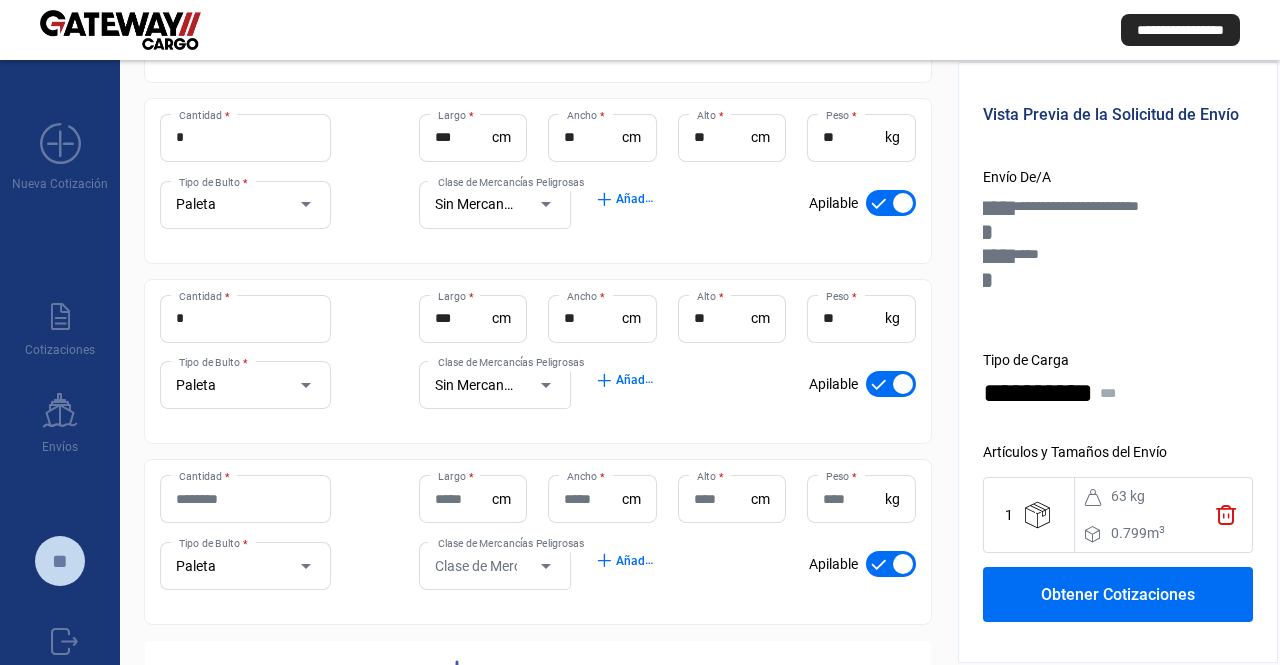 drag, startPoint x: 342, startPoint y: 449, endPoint x: 336, endPoint y: 559, distance: 110.16351 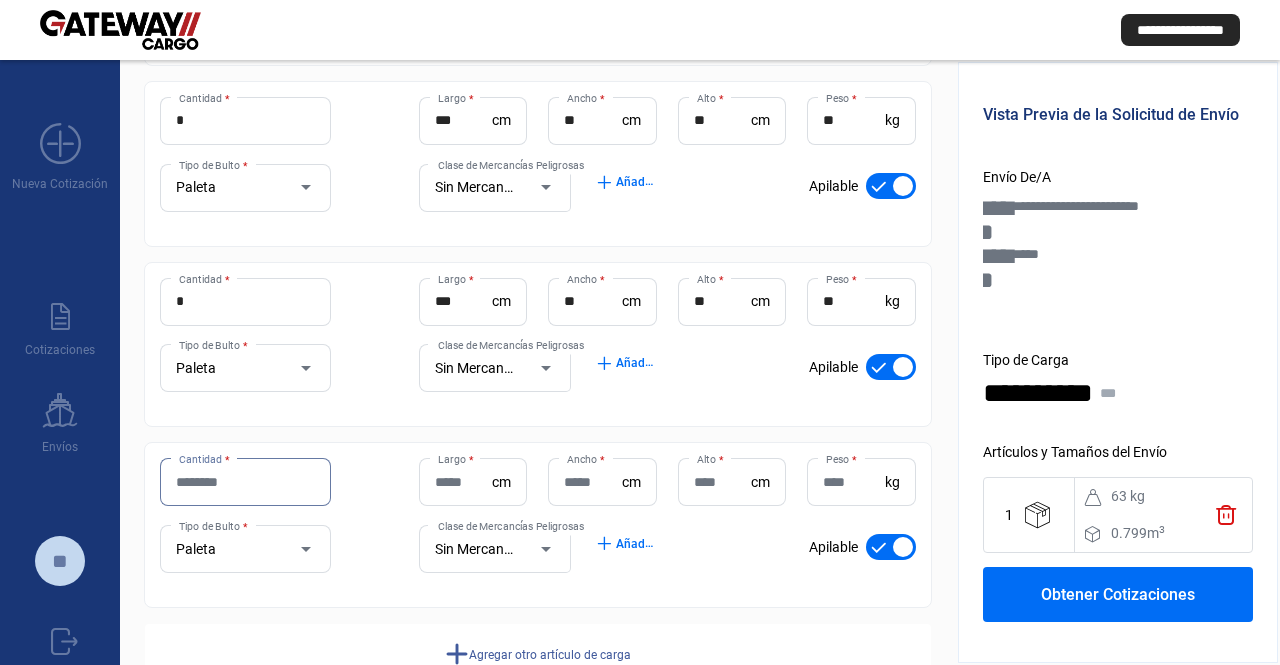 click on "Cantidad *" at bounding box center (245, 482) 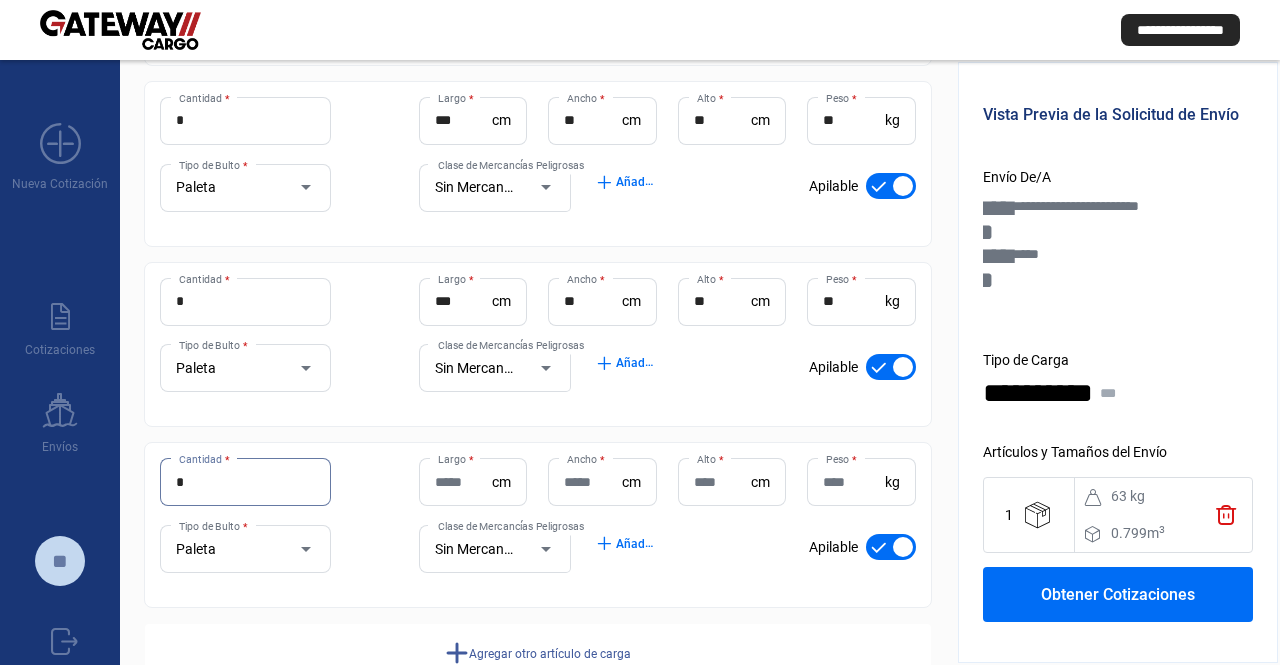 type on "*" 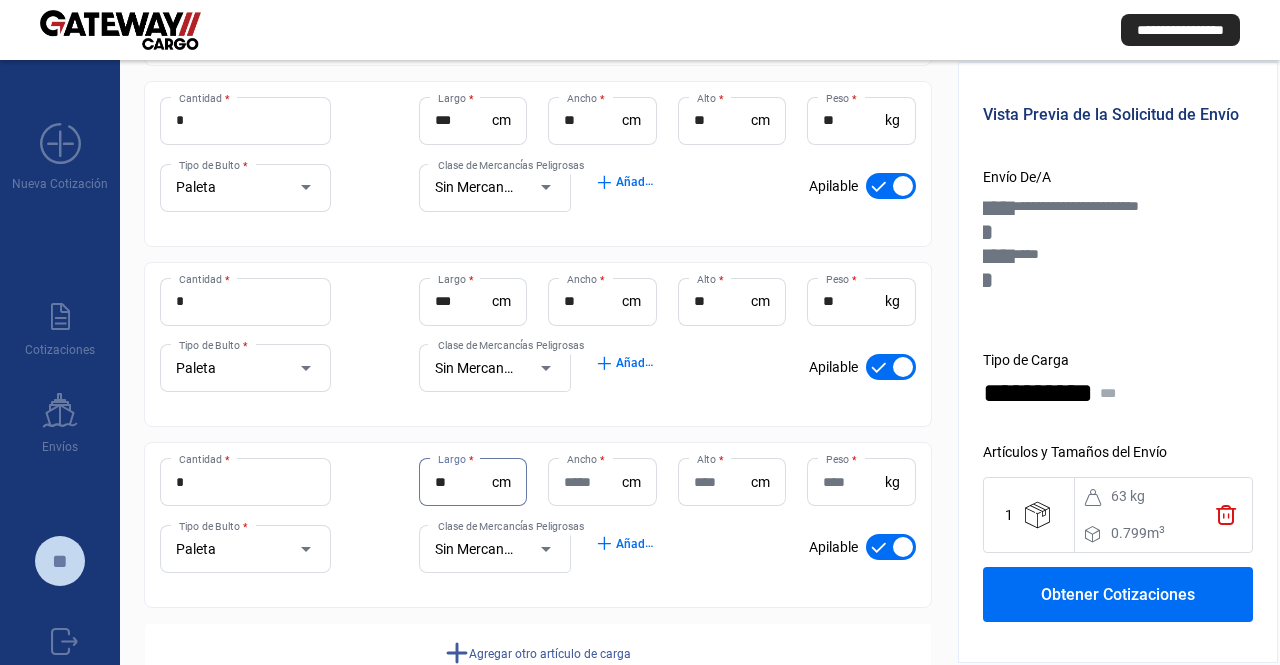 type on "**" 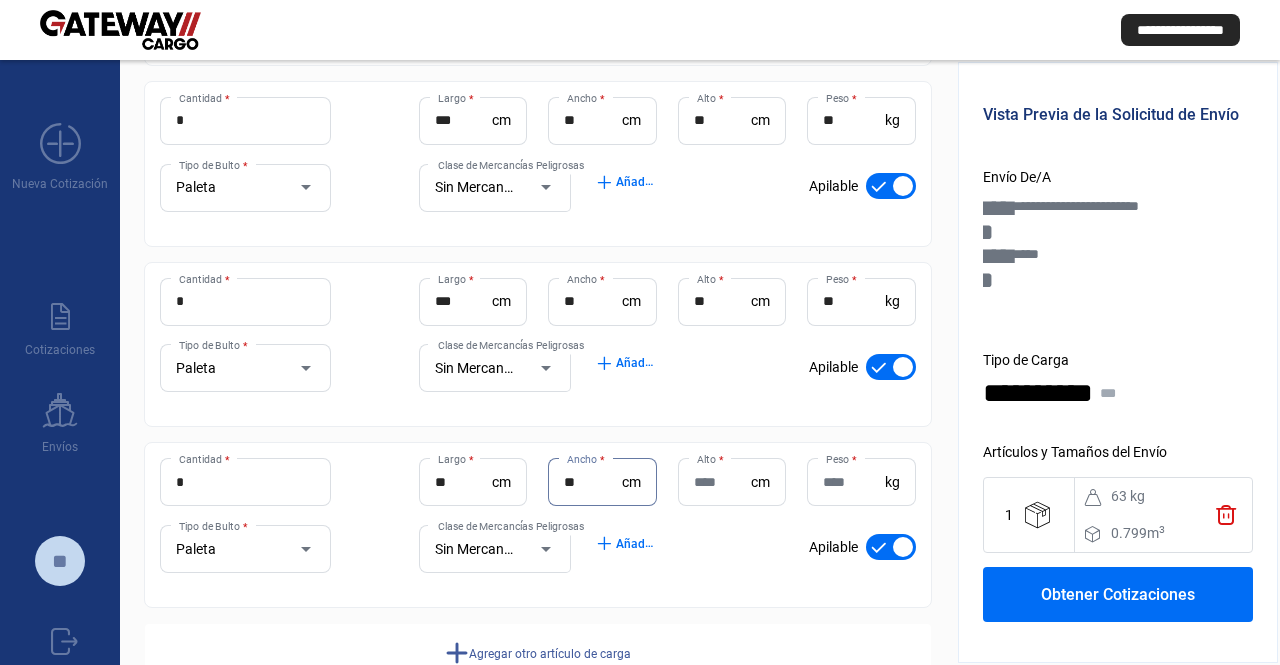 type on "**" 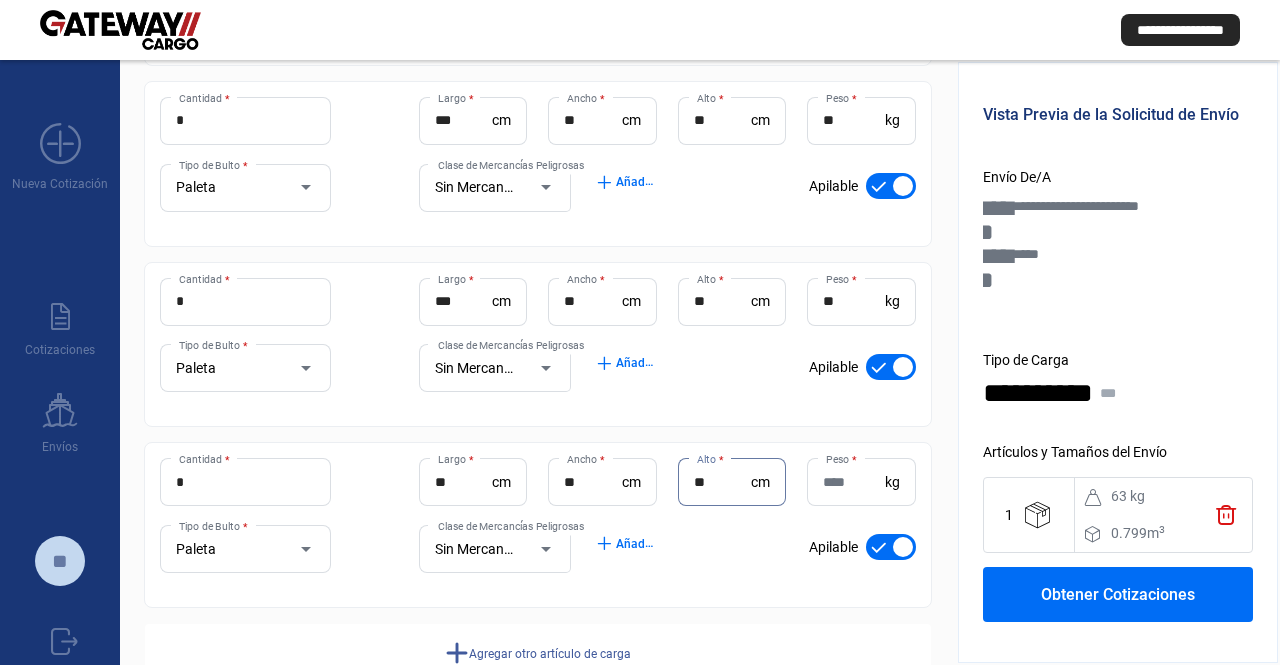 type on "**" 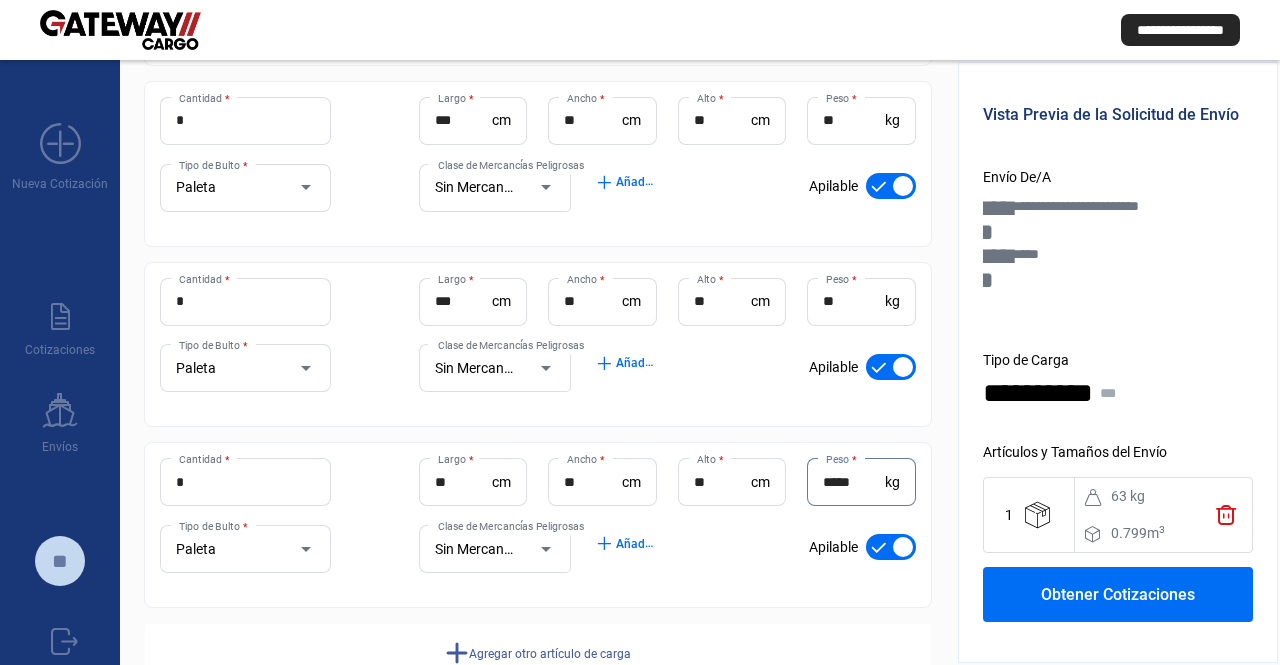 type on "*****" 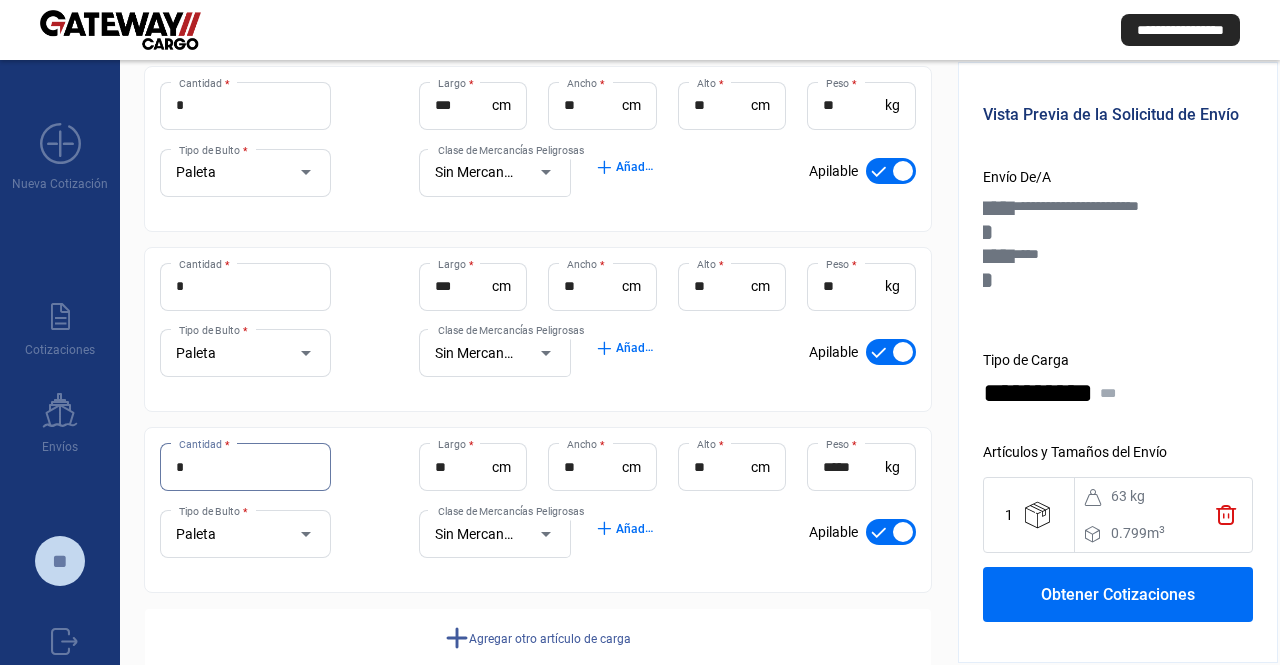 scroll, scrollTop: 697, scrollLeft: 0, axis: vertical 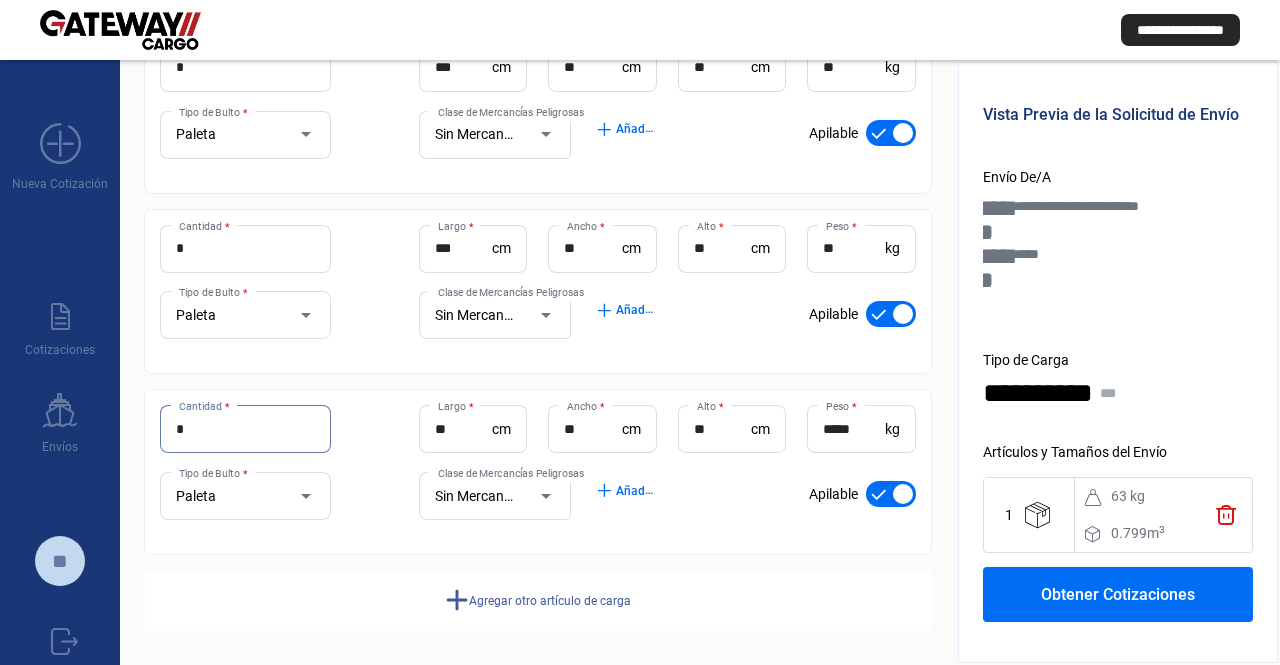 drag, startPoint x: 290, startPoint y: 474, endPoint x: 322, endPoint y: 573, distance: 104.04326 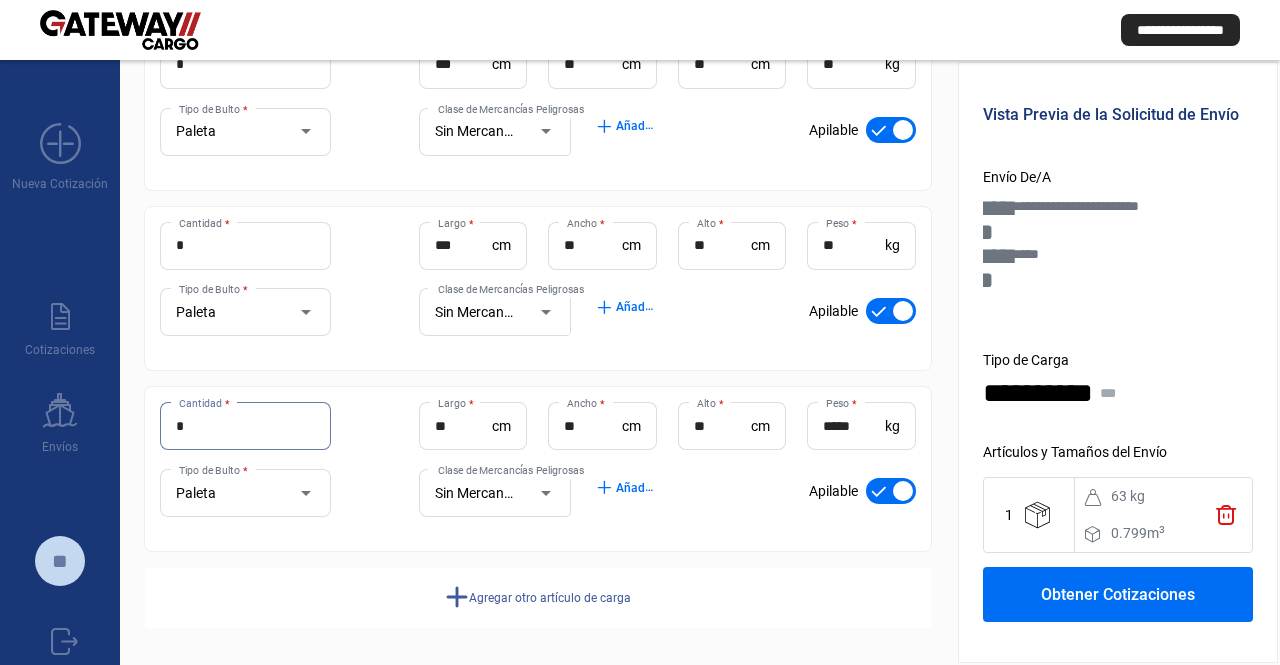 click on "add" at bounding box center [457, 597] 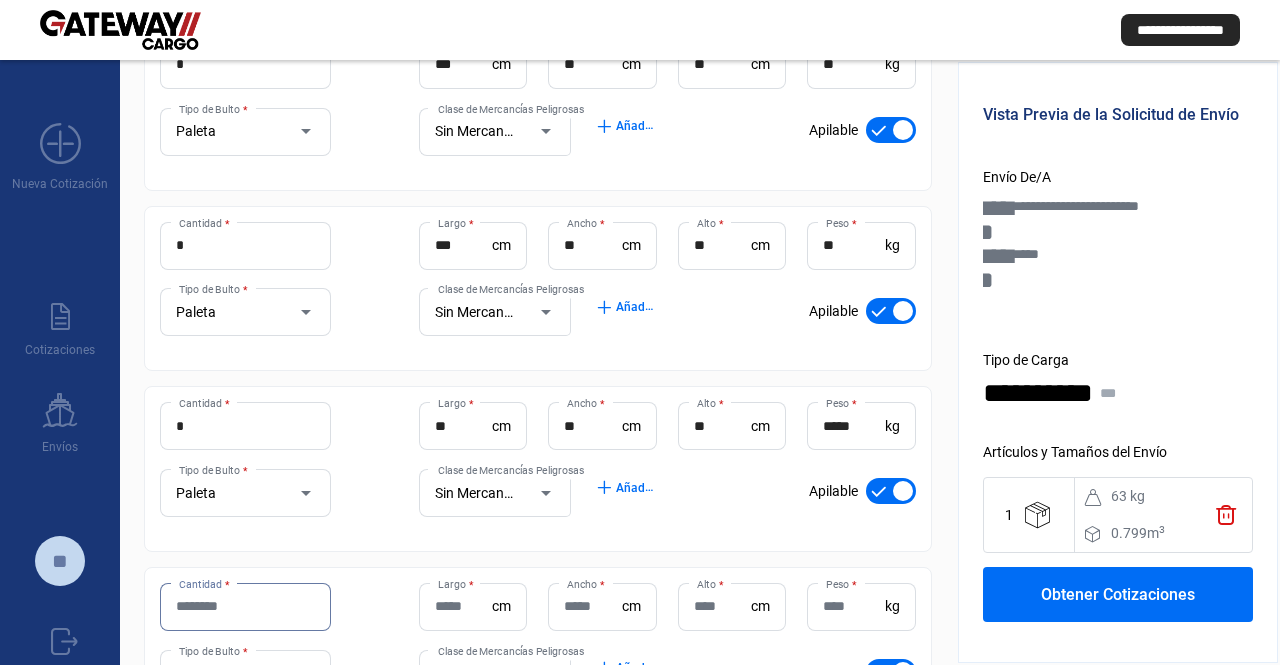 click on "Cantidad *" at bounding box center [245, 606] 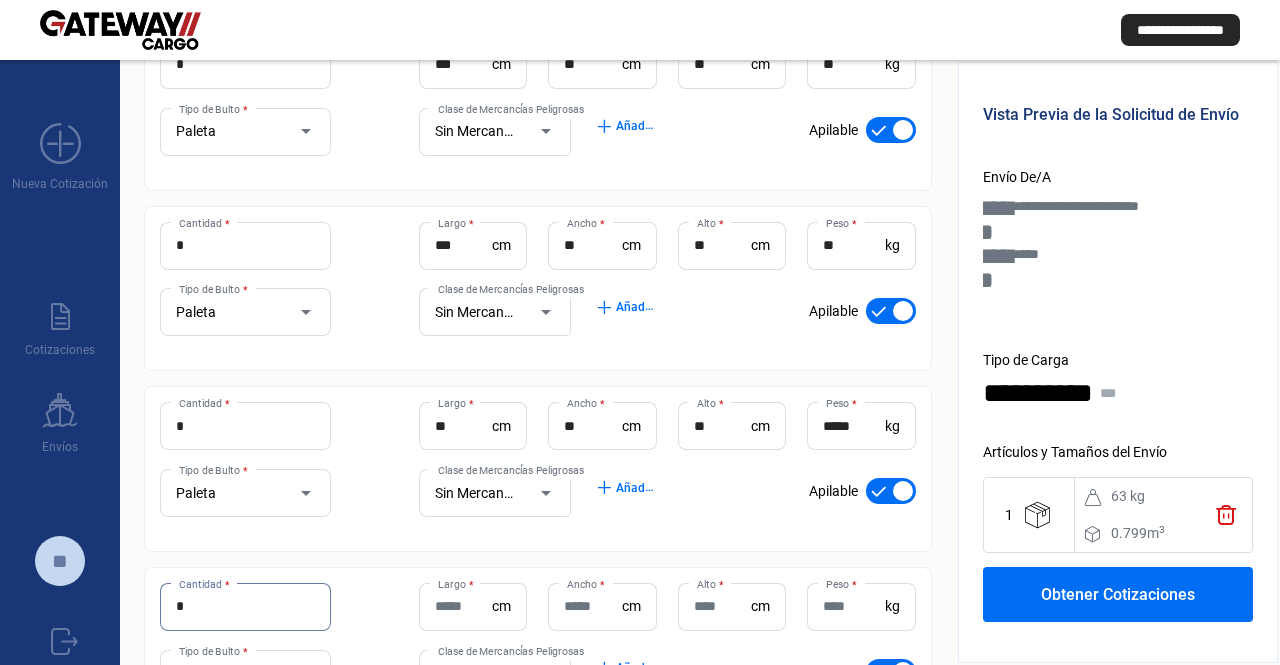 type on "*" 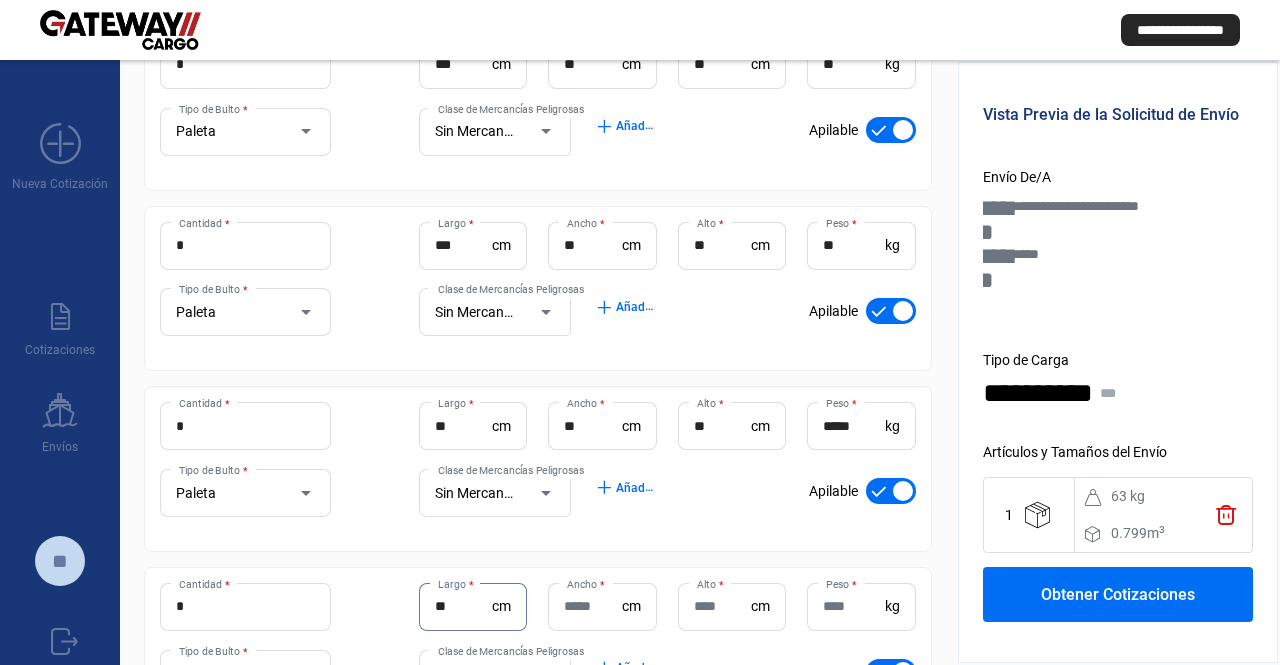 type on "**" 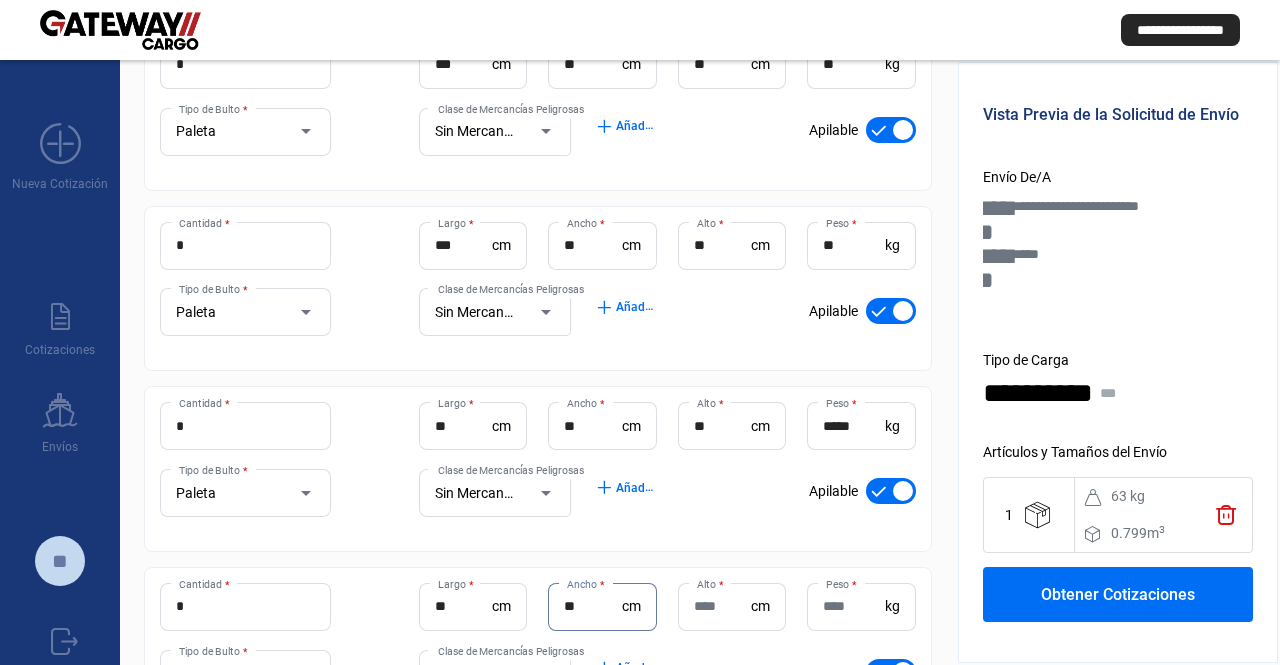 type on "**" 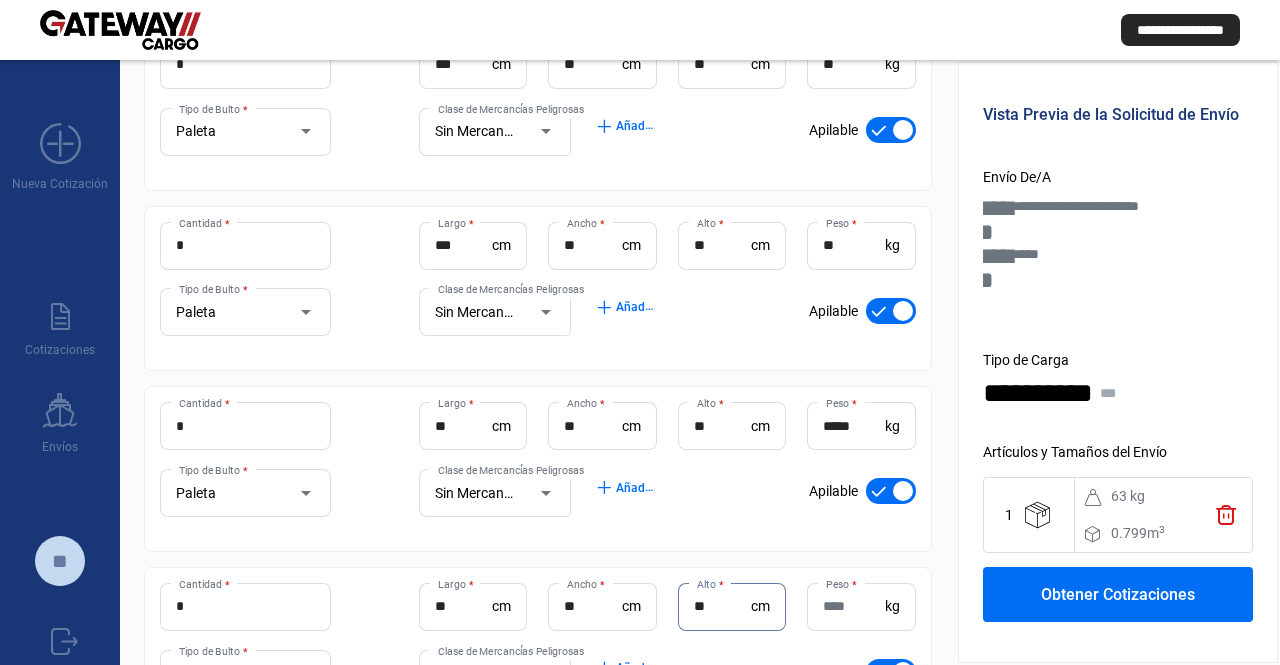 type on "**" 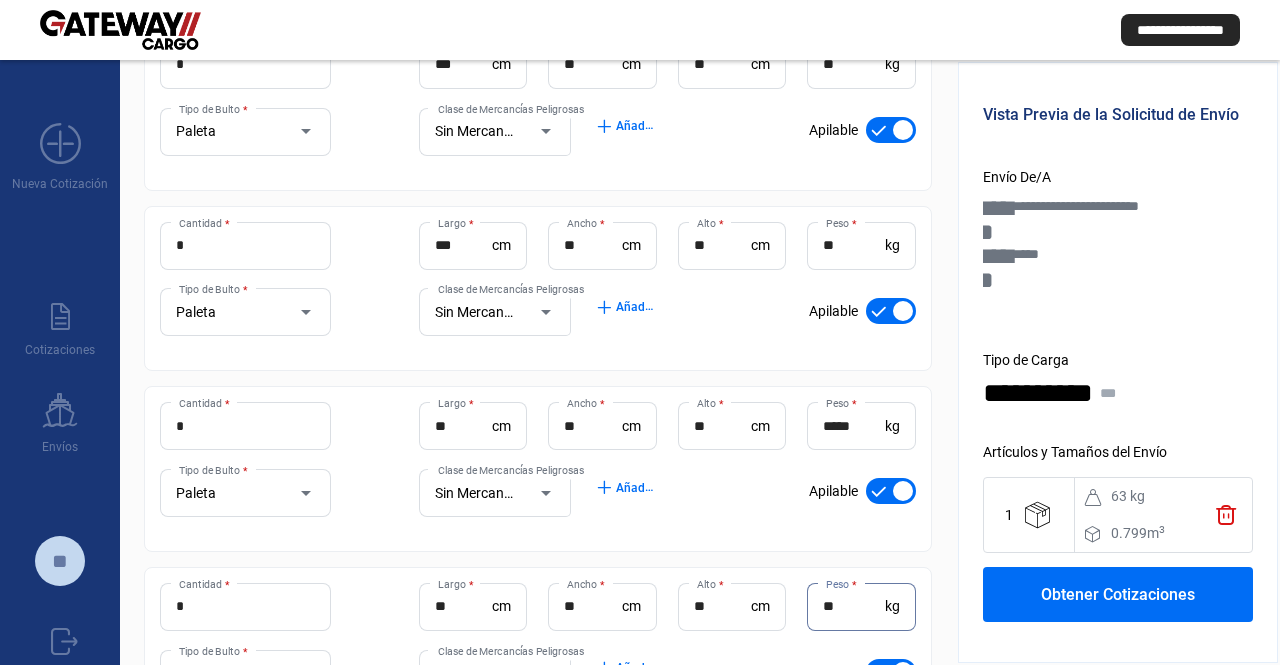 type on "**" 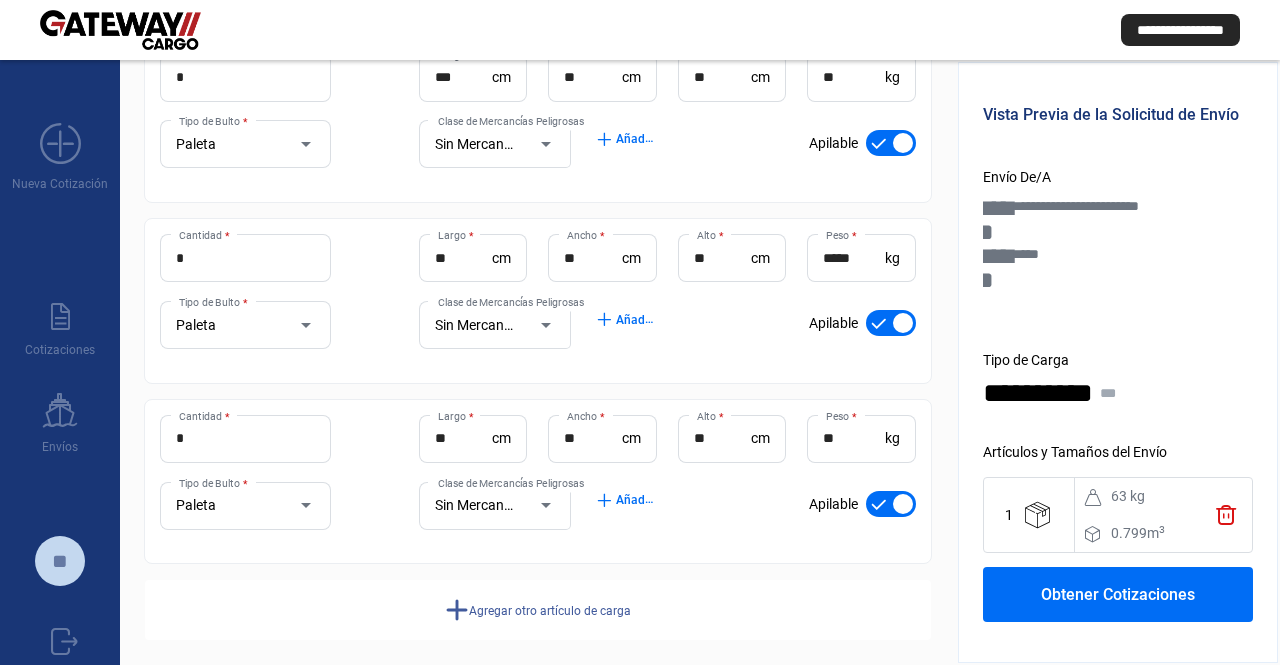 scroll, scrollTop: 877, scrollLeft: 0, axis: vertical 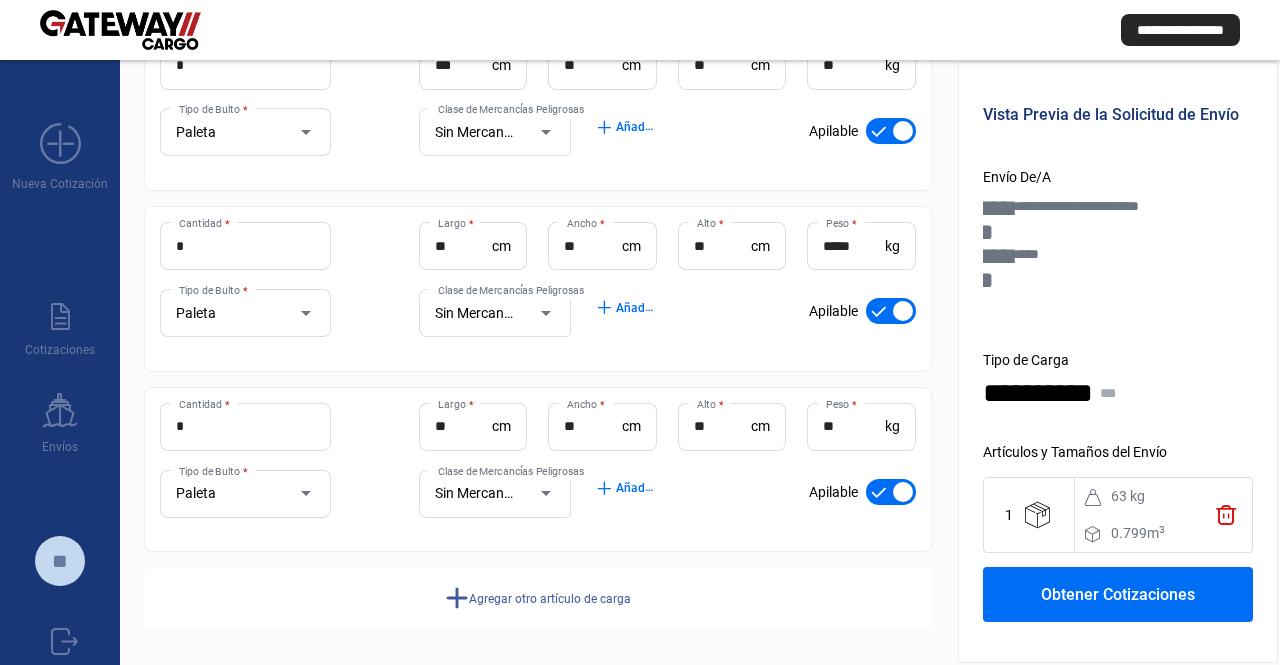 drag, startPoint x: 712, startPoint y: 487, endPoint x: 720, endPoint y: 601, distance: 114.28036 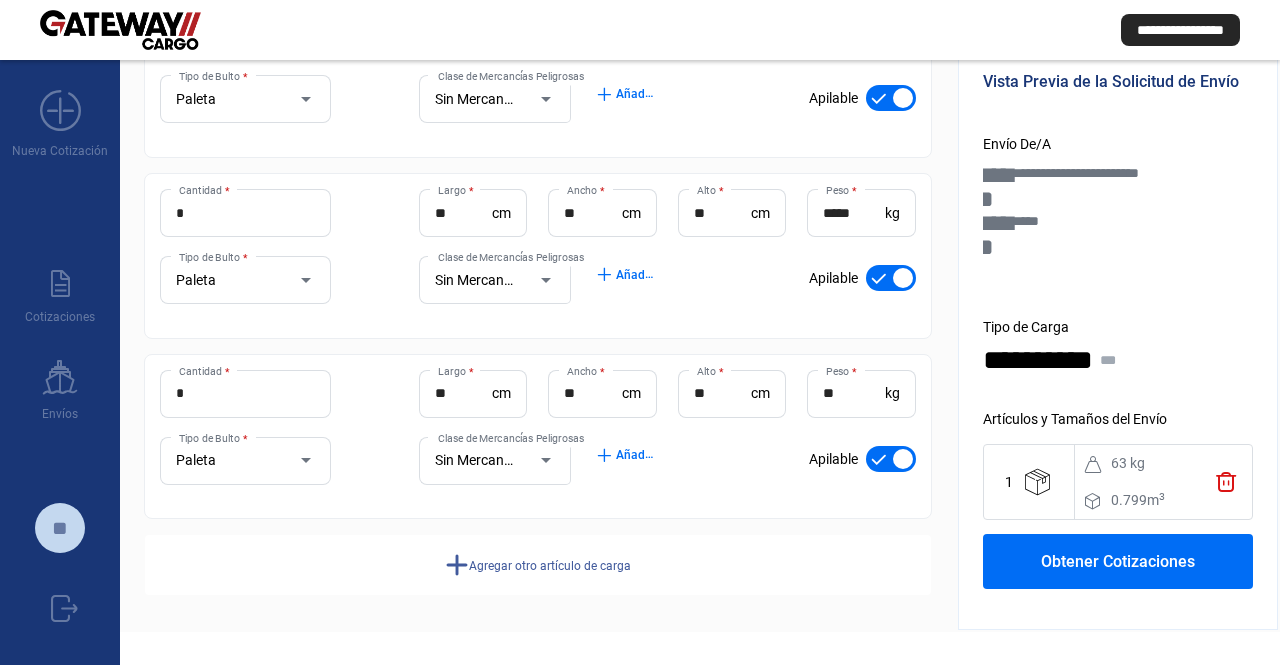 drag, startPoint x: 660, startPoint y: 413, endPoint x: 776, endPoint y: 568, distance: 193.6001 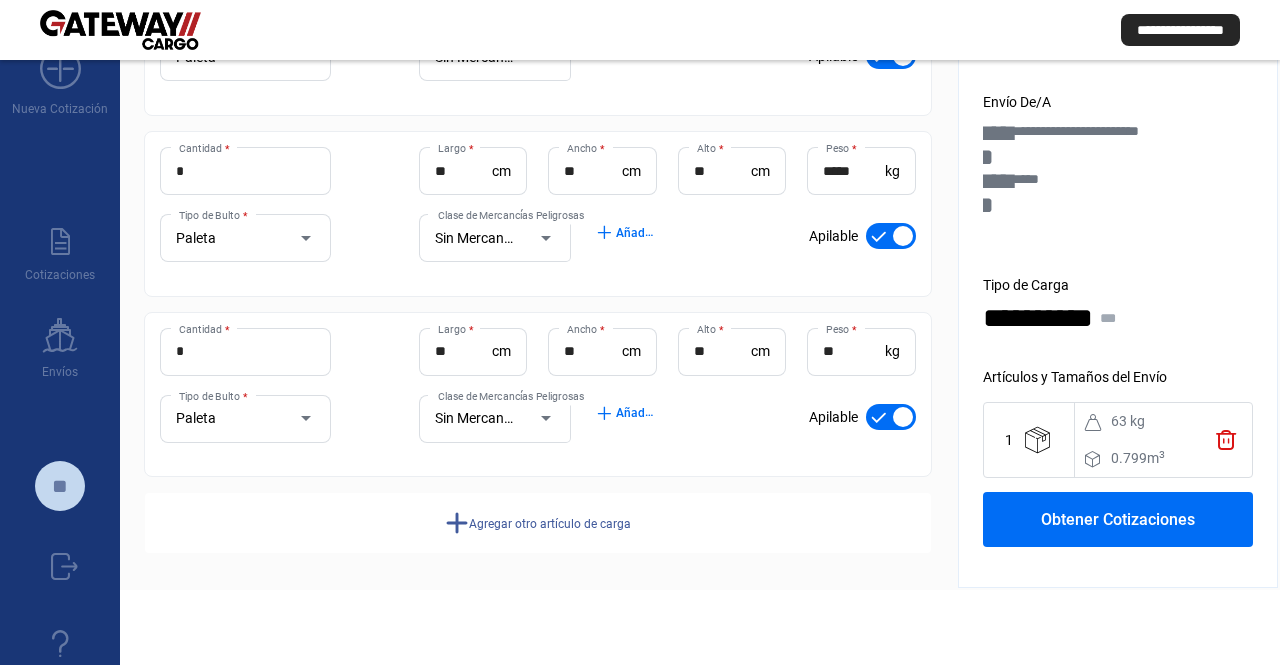 click on "Obtener Cotizaciones" at bounding box center [1118, 519] 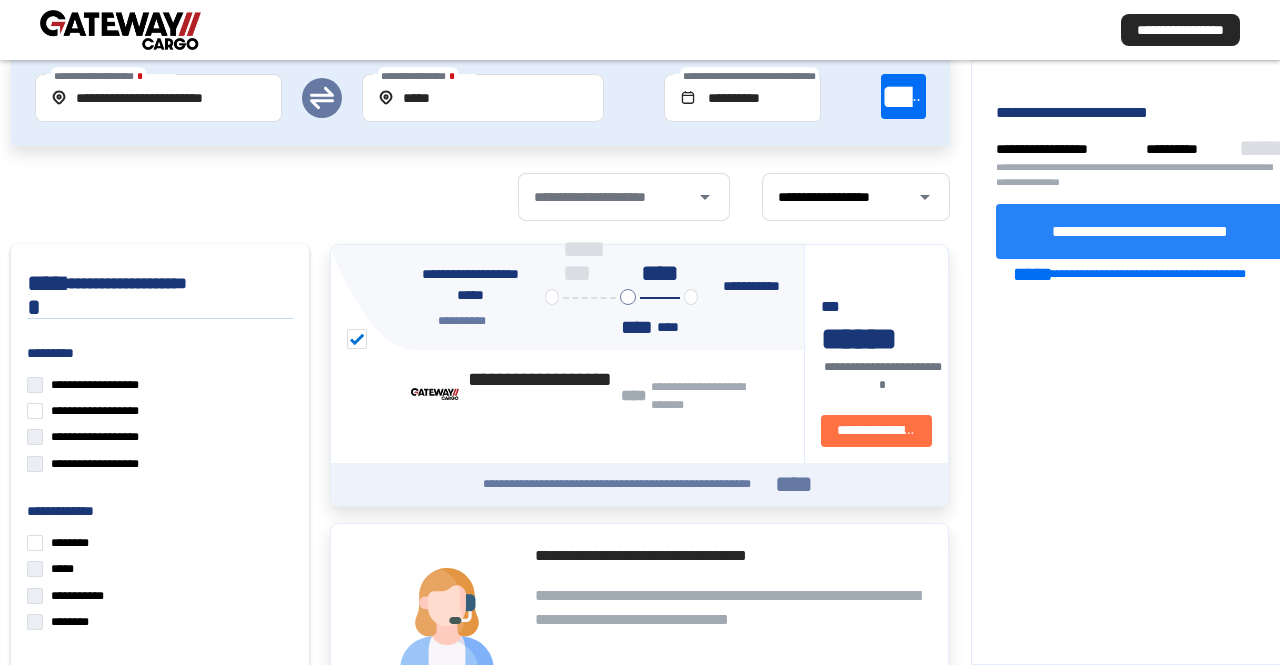 click on "**********" at bounding box center [1140, 231] 